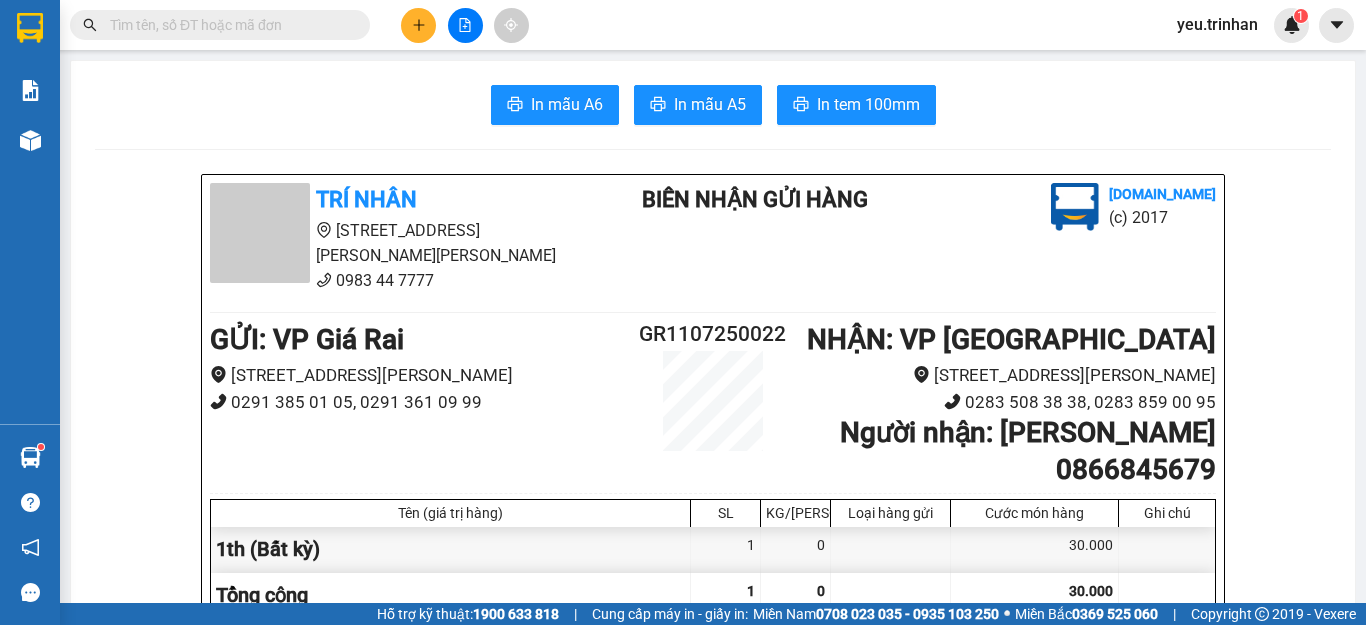 scroll, scrollTop: 0, scrollLeft: 0, axis: both 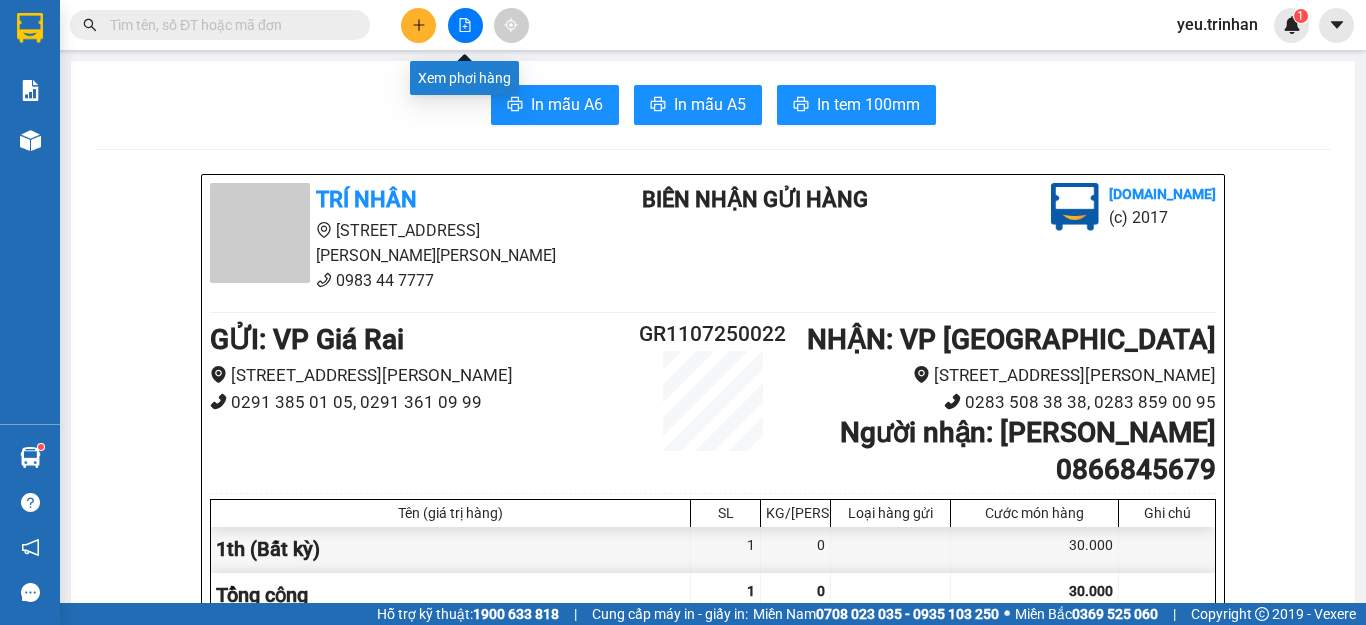 click at bounding box center [465, 25] 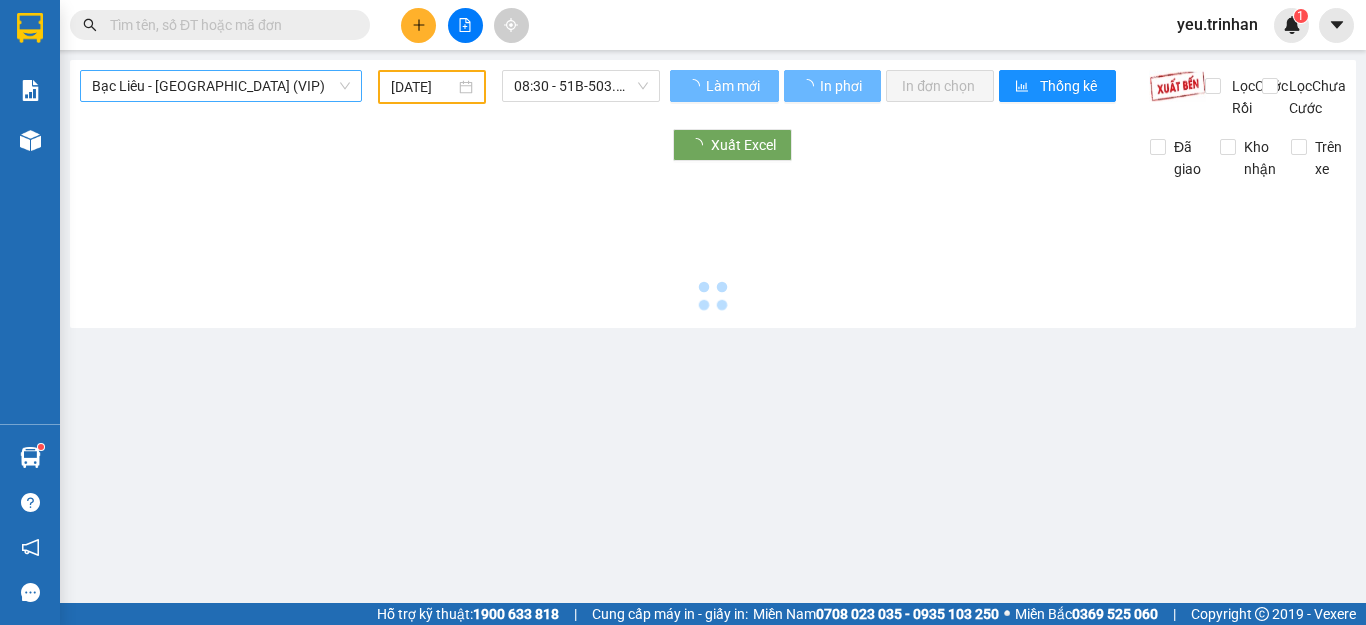 type on "[DATE]" 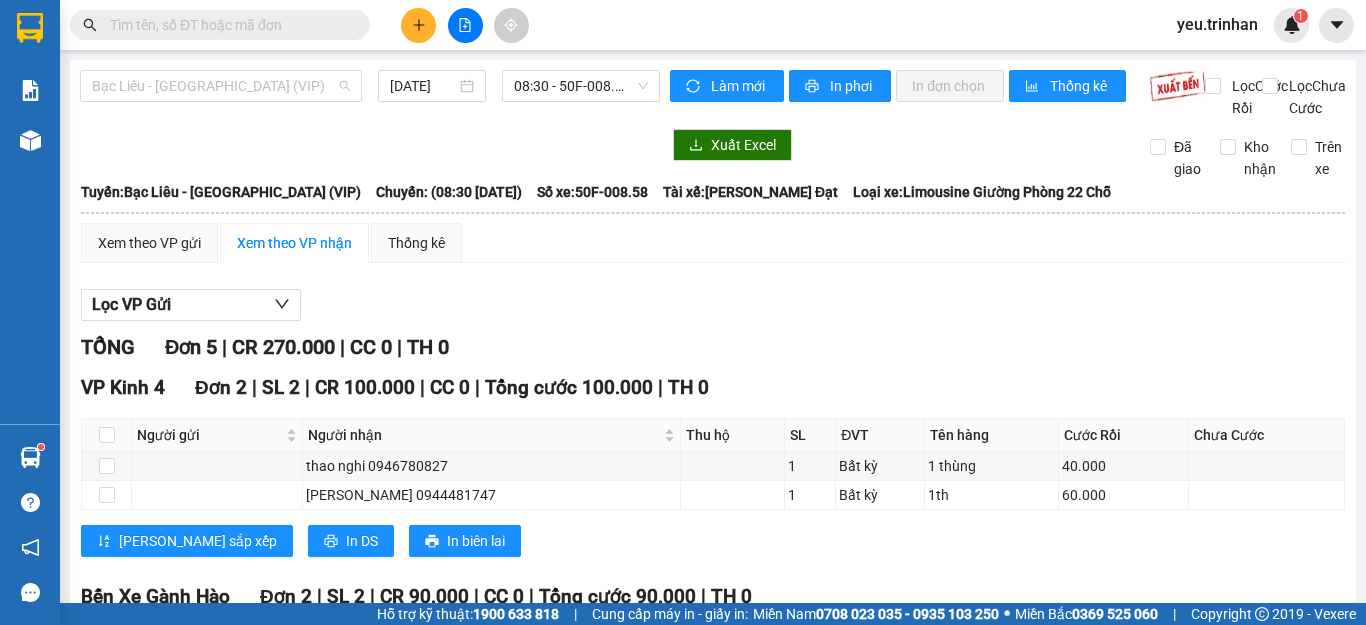 drag, startPoint x: 190, startPoint y: 88, endPoint x: 137, endPoint y: 149, distance: 80.80842 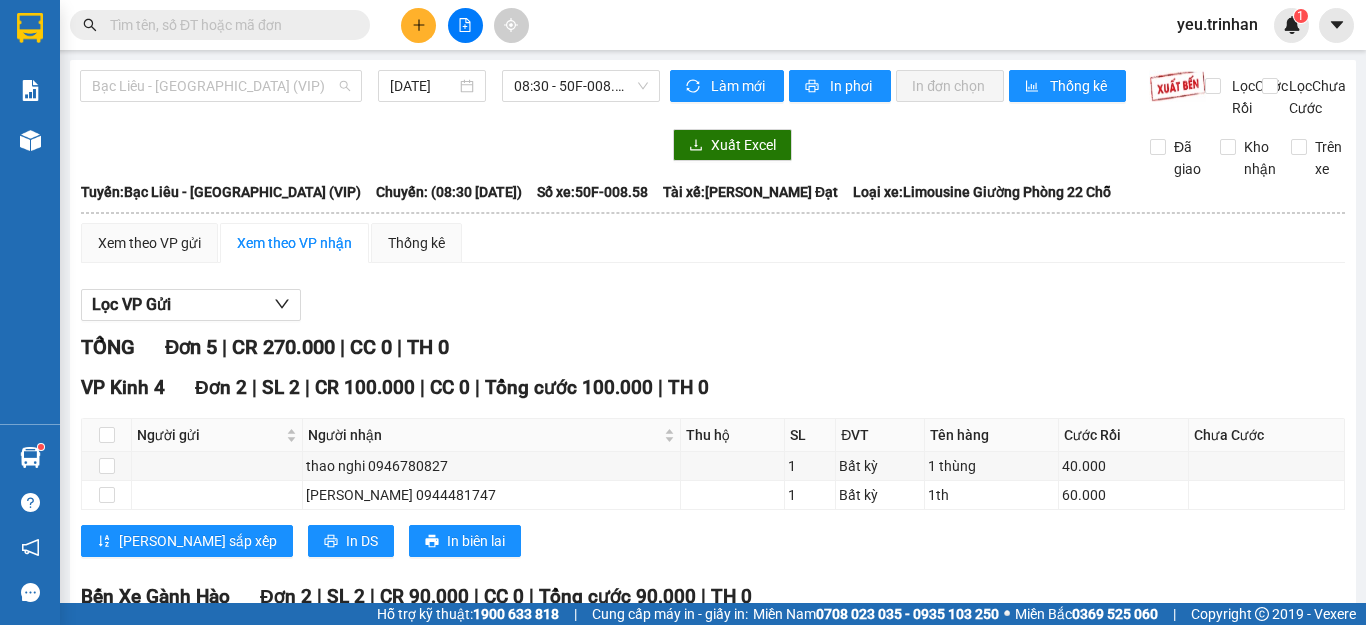 click on "Bạc Liêu - [GEOGRAPHIC_DATA] (VIP)" at bounding box center (221, 86) 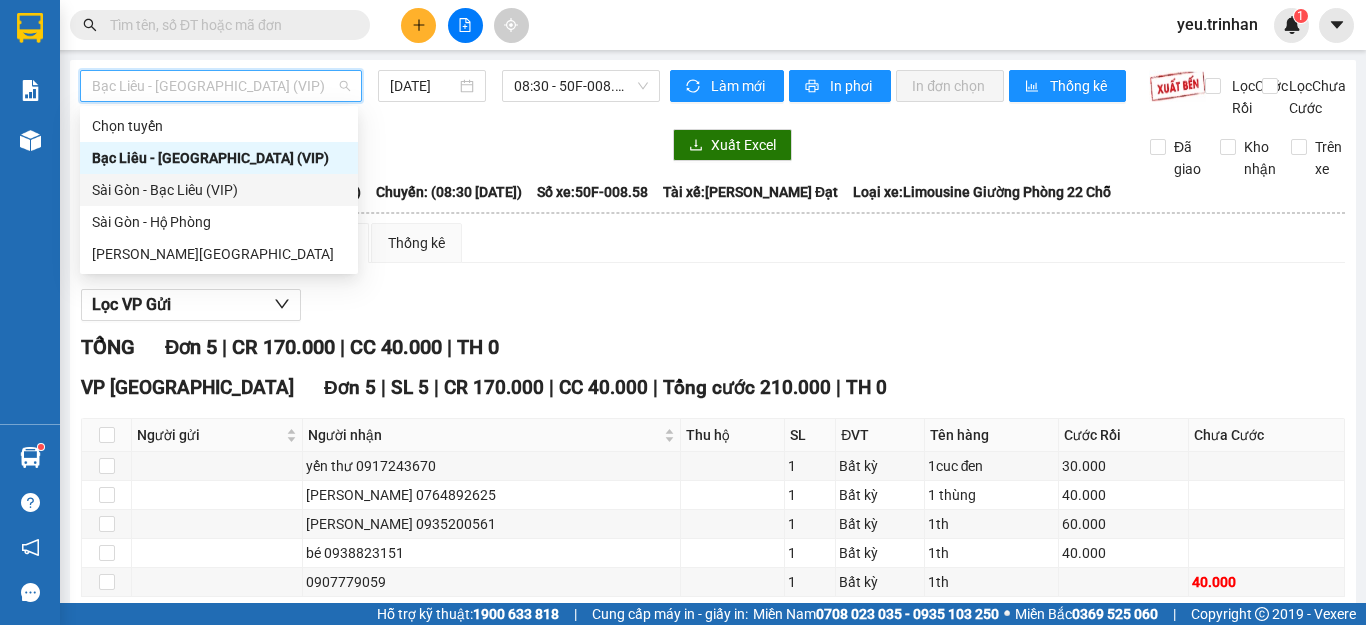 drag, startPoint x: 121, startPoint y: 185, endPoint x: 265, endPoint y: 128, distance: 154.87091 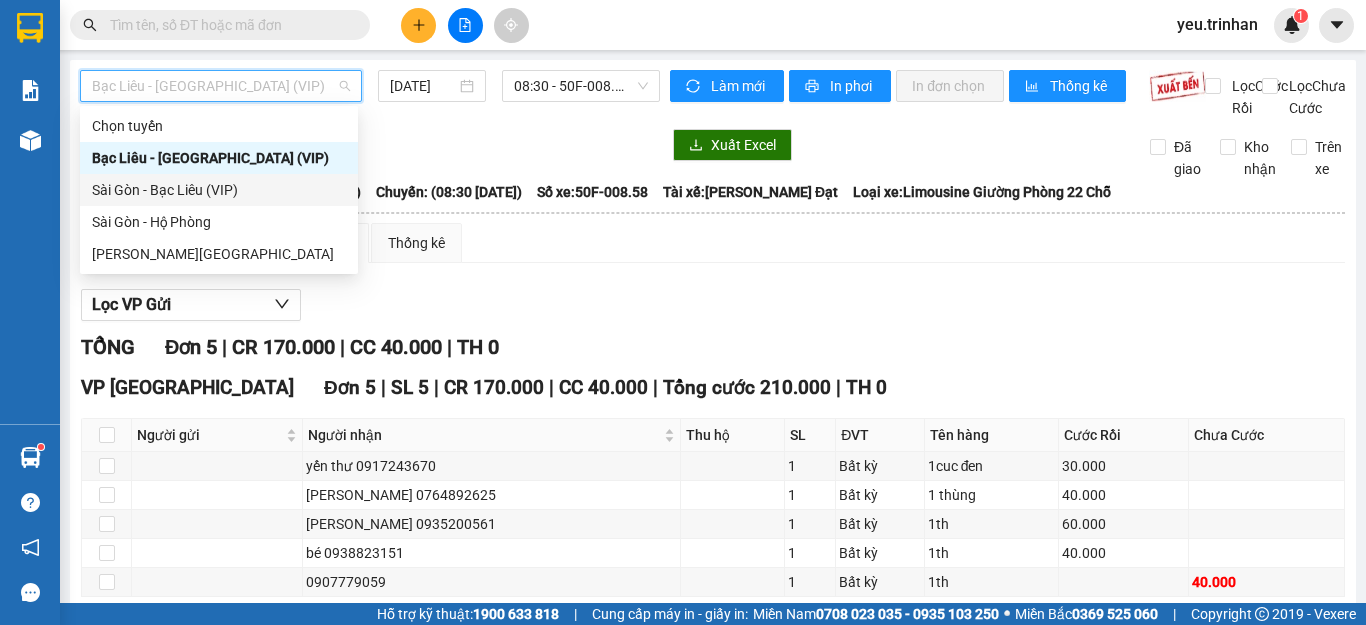 click on "Sài Gòn - Bạc Liêu (VIP)" at bounding box center [219, 190] 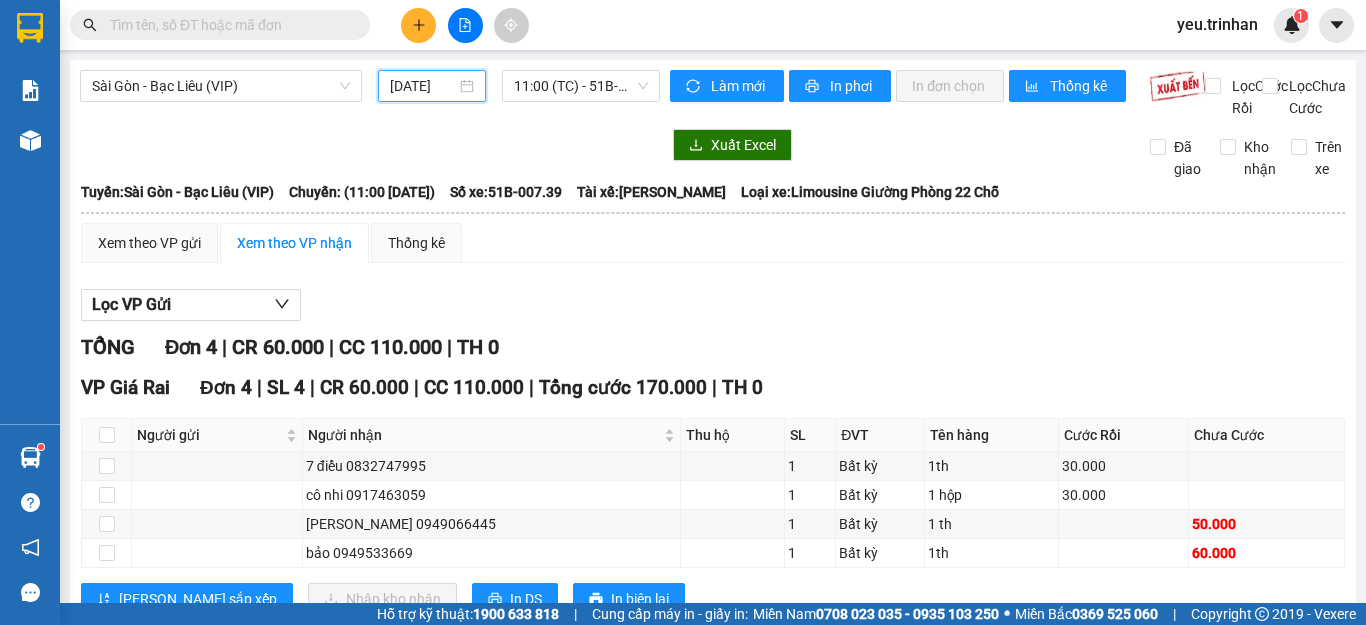 click on "[DATE]" at bounding box center [423, 86] 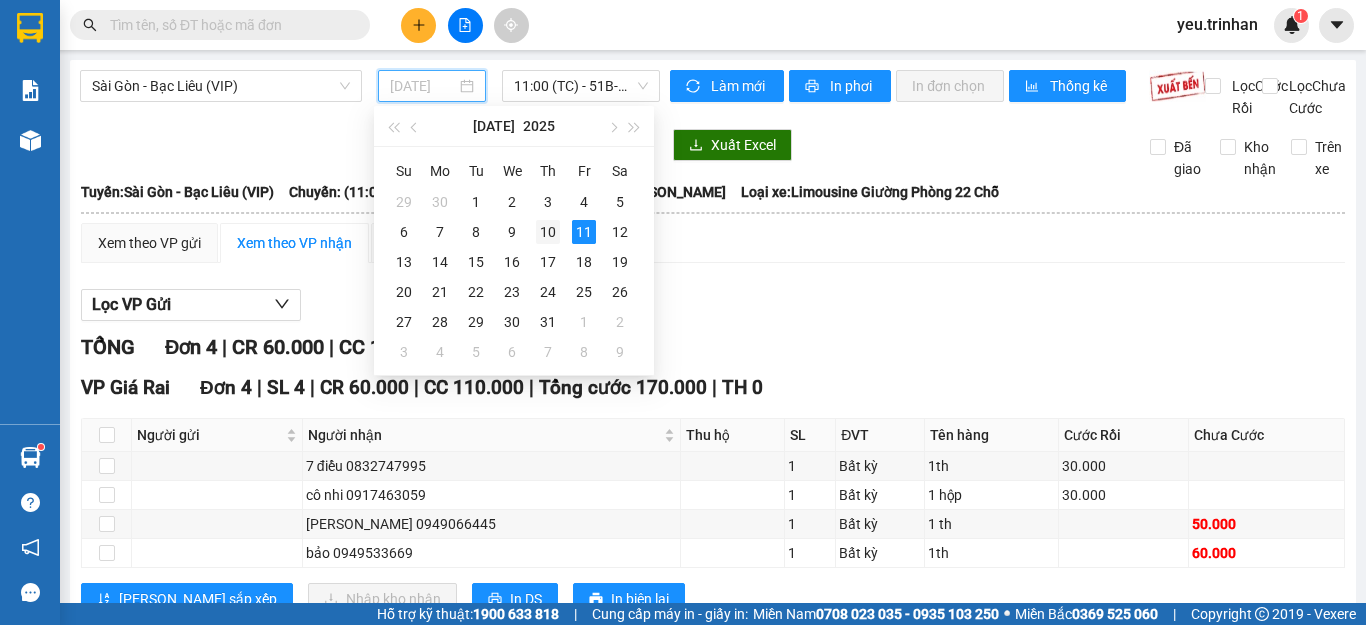 click on "10" at bounding box center [548, 232] 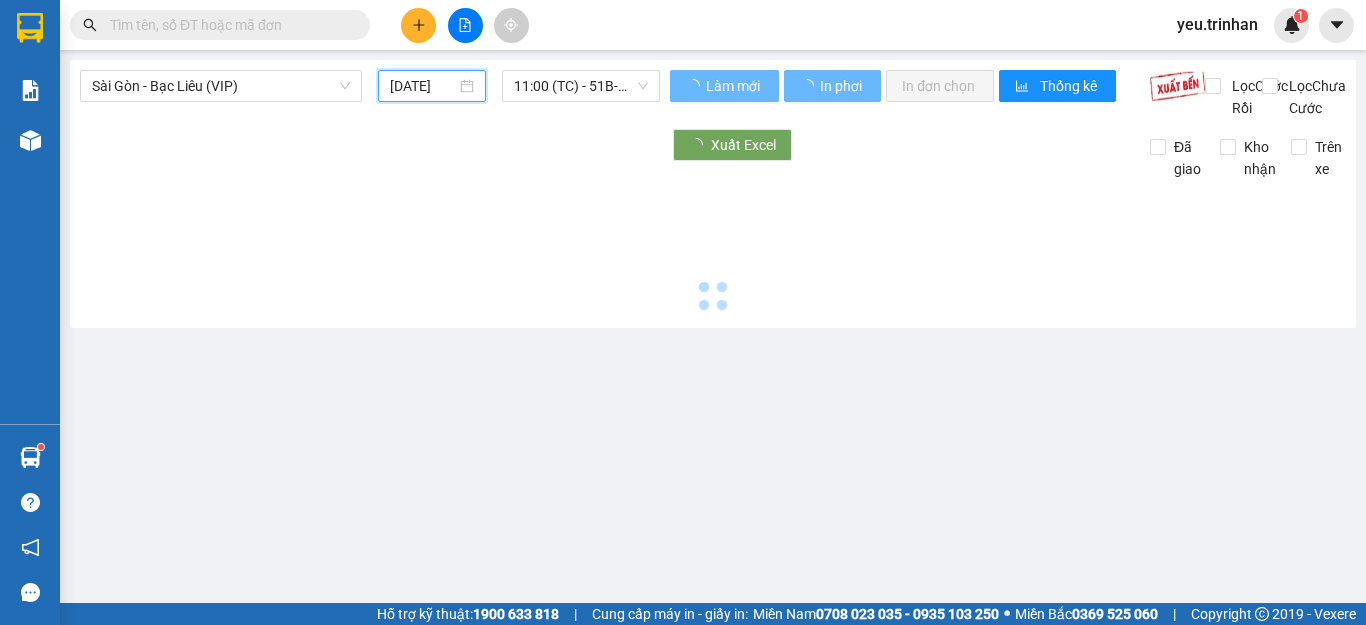 type on "[DATE]" 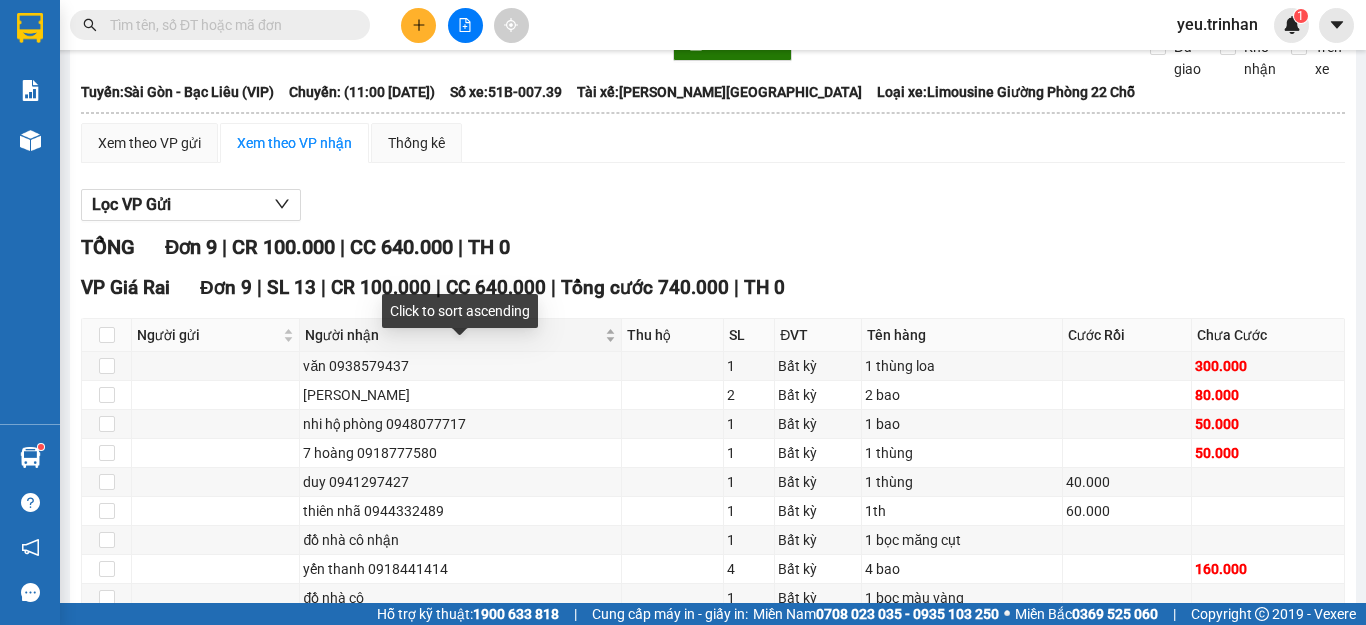 scroll, scrollTop: 235, scrollLeft: 0, axis: vertical 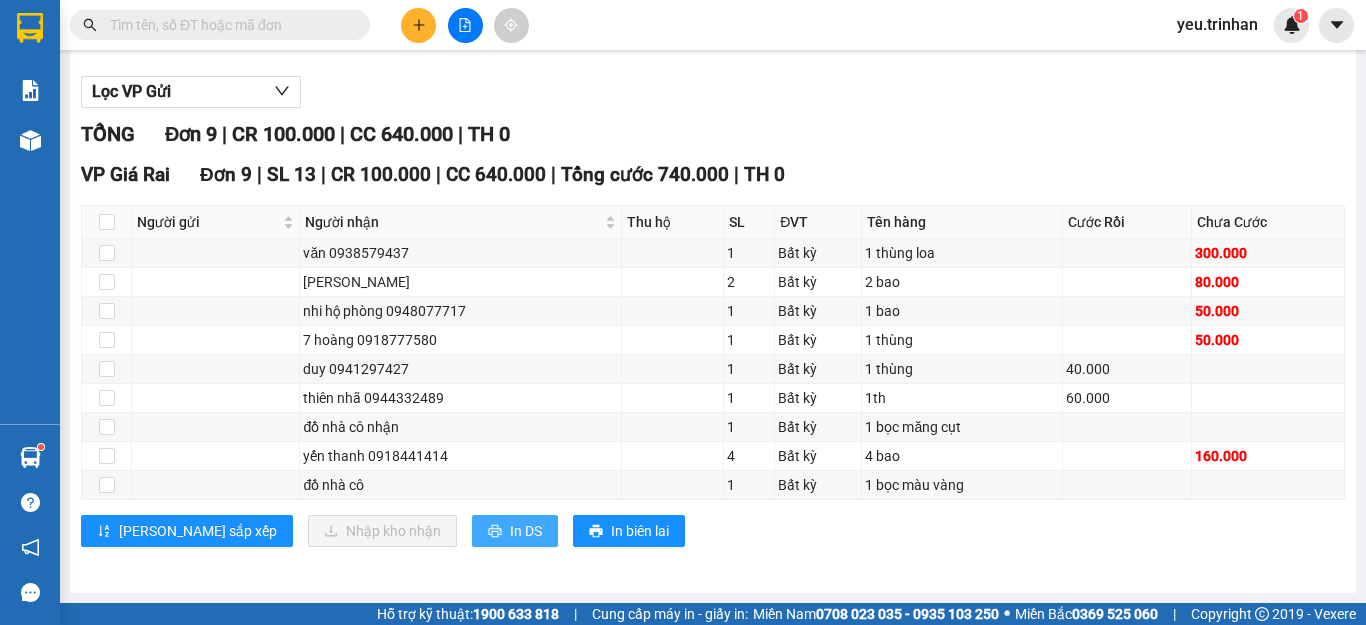 click on "In DS" at bounding box center (526, 531) 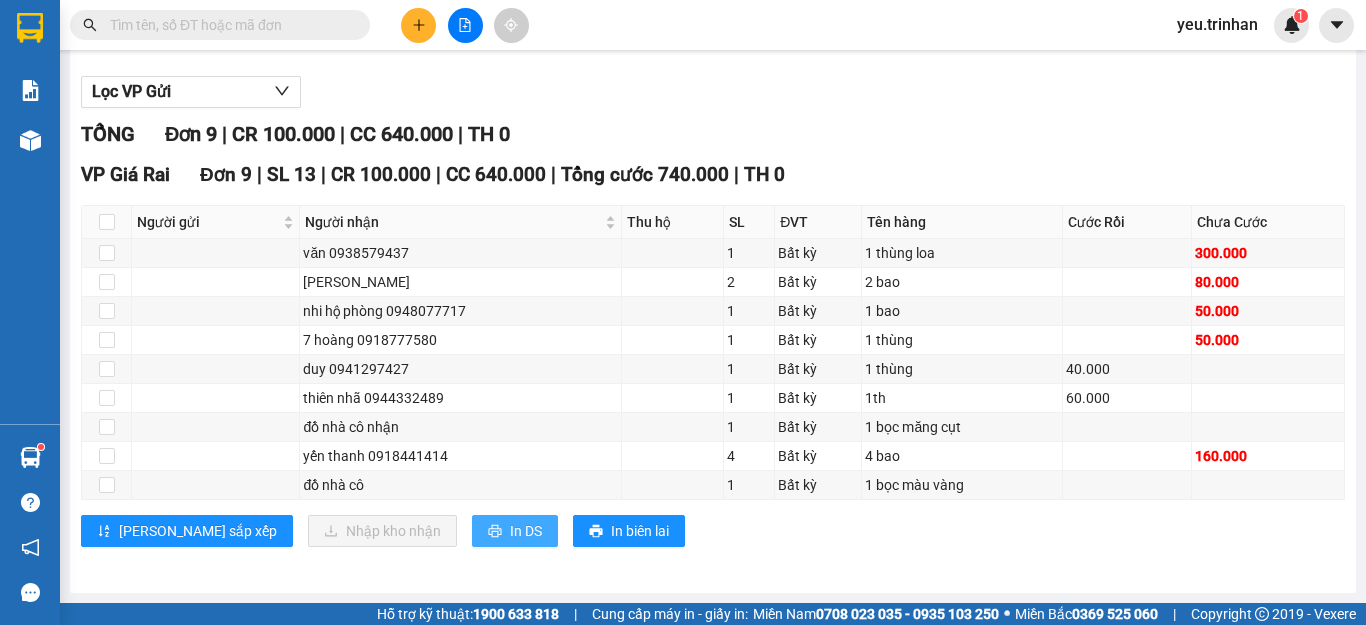scroll, scrollTop: 0, scrollLeft: 0, axis: both 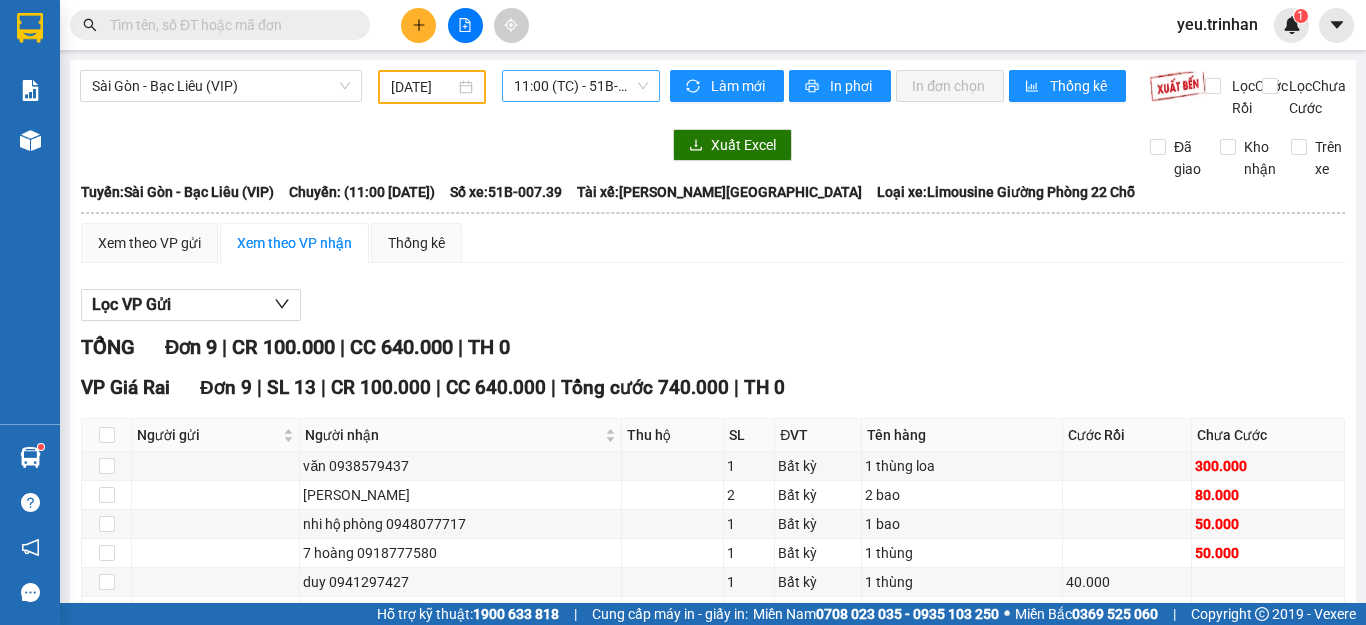 click on "11:00   (TC)   - 51B-007.39" at bounding box center (581, 86) 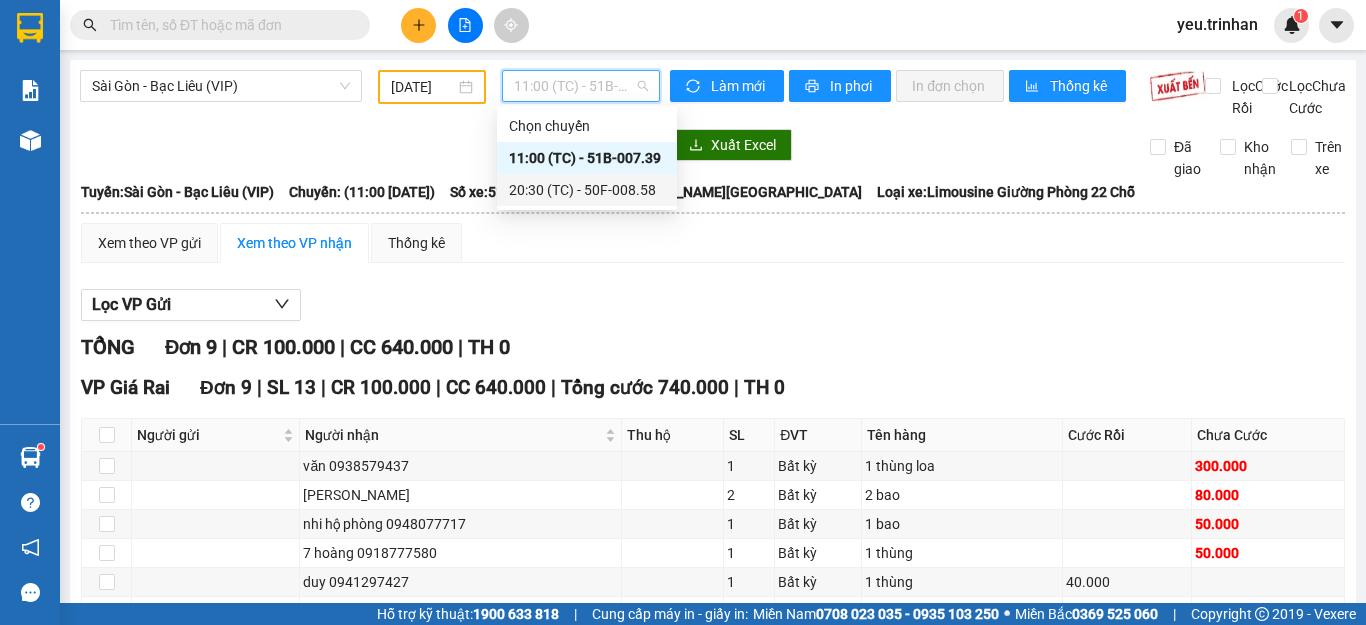 click on "20:30   (TC)   - 50F-008.58" at bounding box center [587, 190] 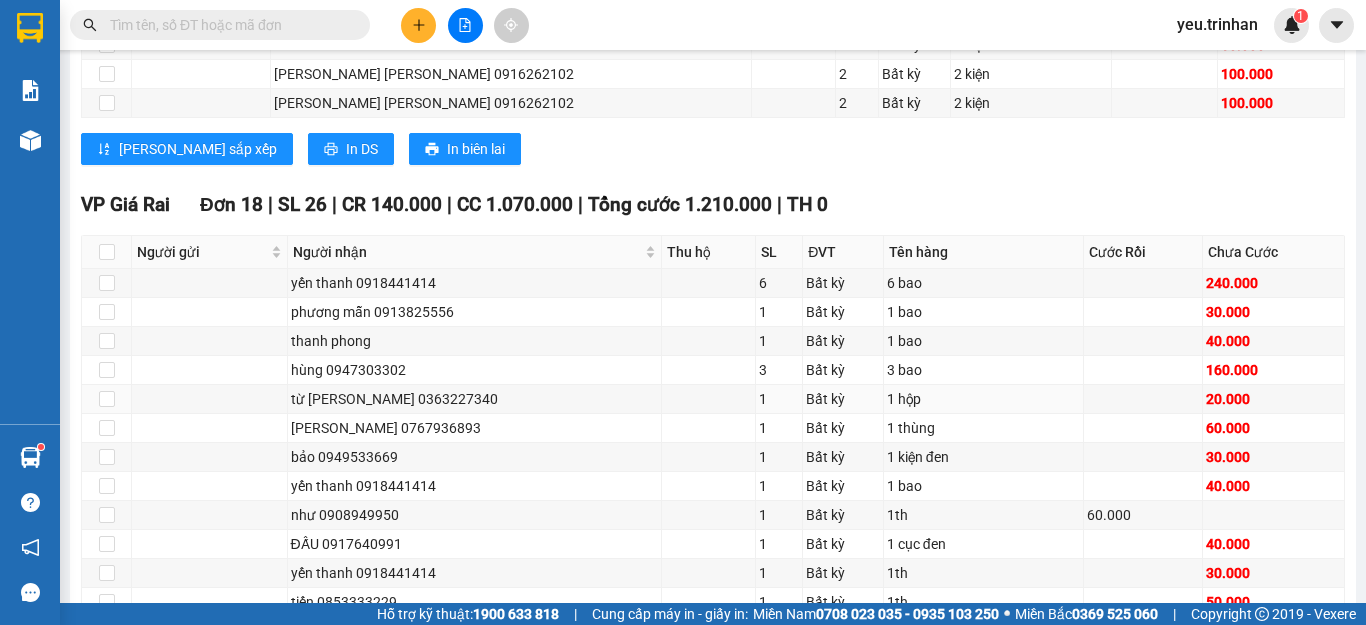 scroll, scrollTop: 1800, scrollLeft: 0, axis: vertical 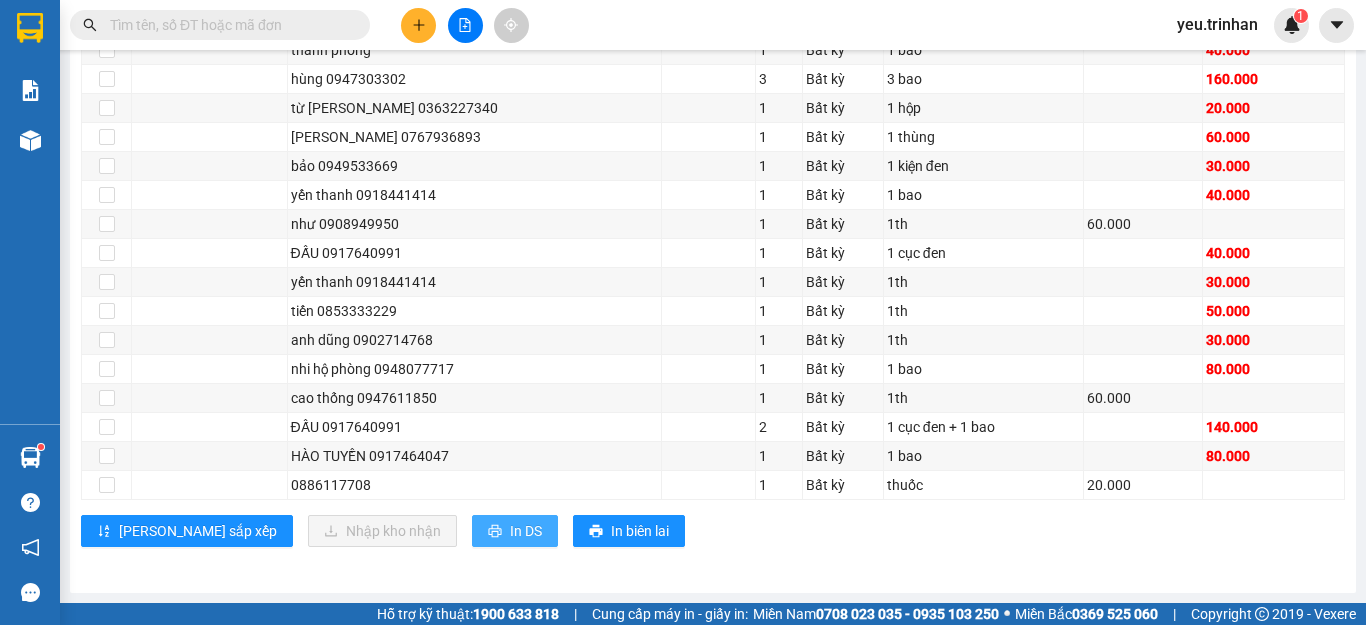 click on "In DS" at bounding box center [526, 531] 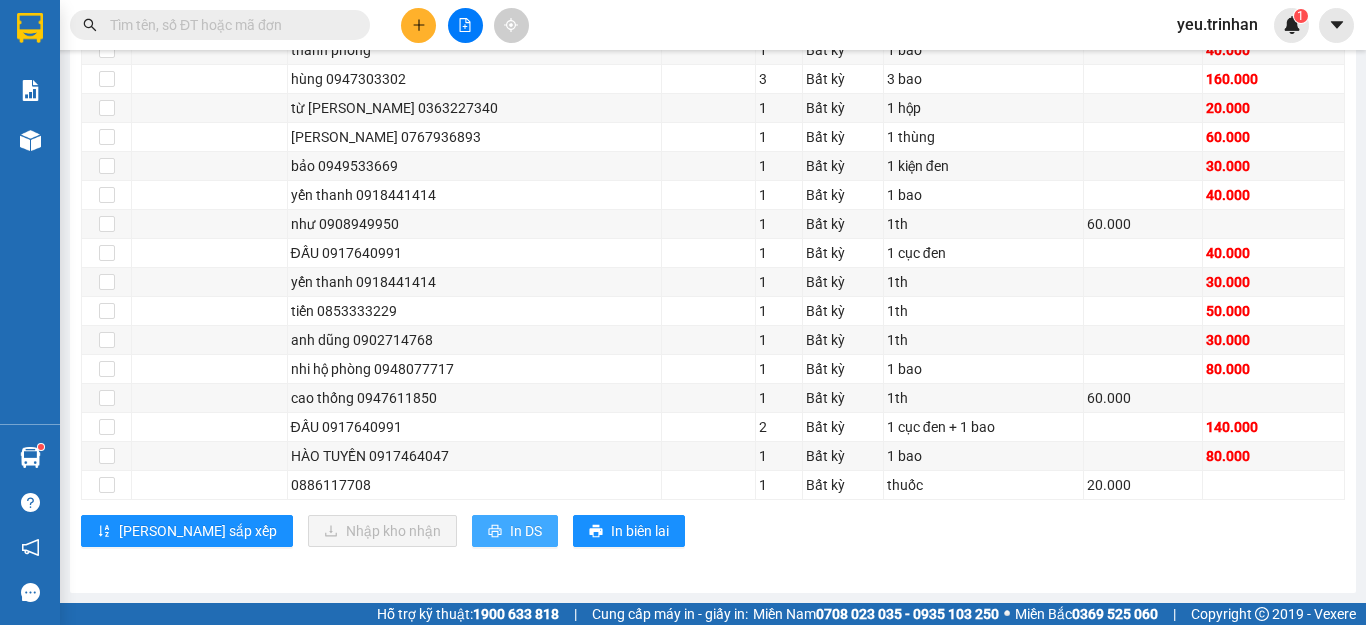 scroll, scrollTop: 0, scrollLeft: 0, axis: both 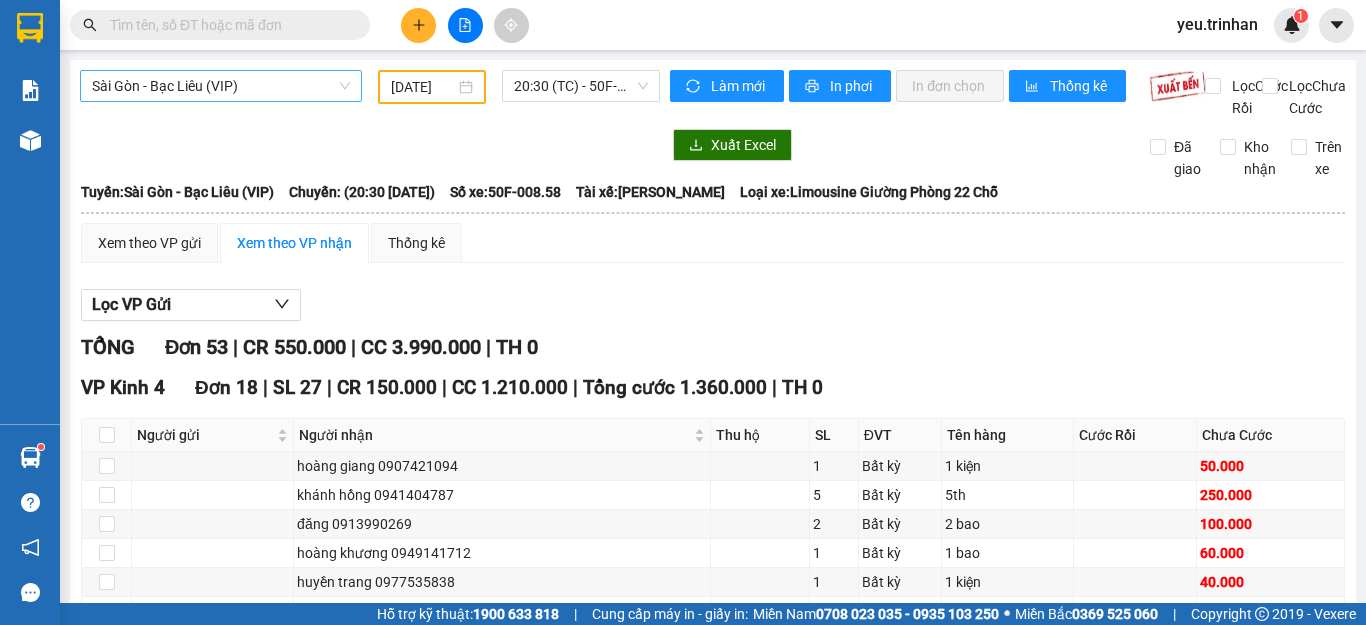 click on "Sài Gòn - Bạc Liêu (VIP)" at bounding box center [221, 86] 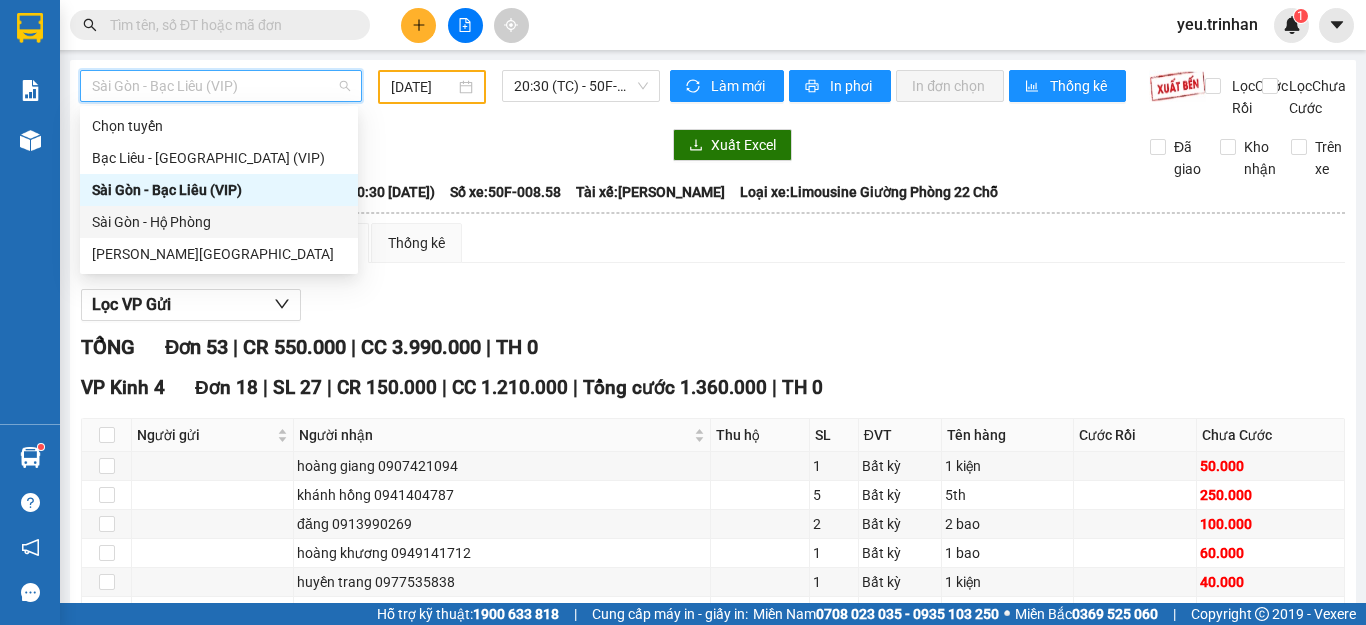 click on "Sài Gòn - Hộ Phòng" at bounding box center [219, 222] 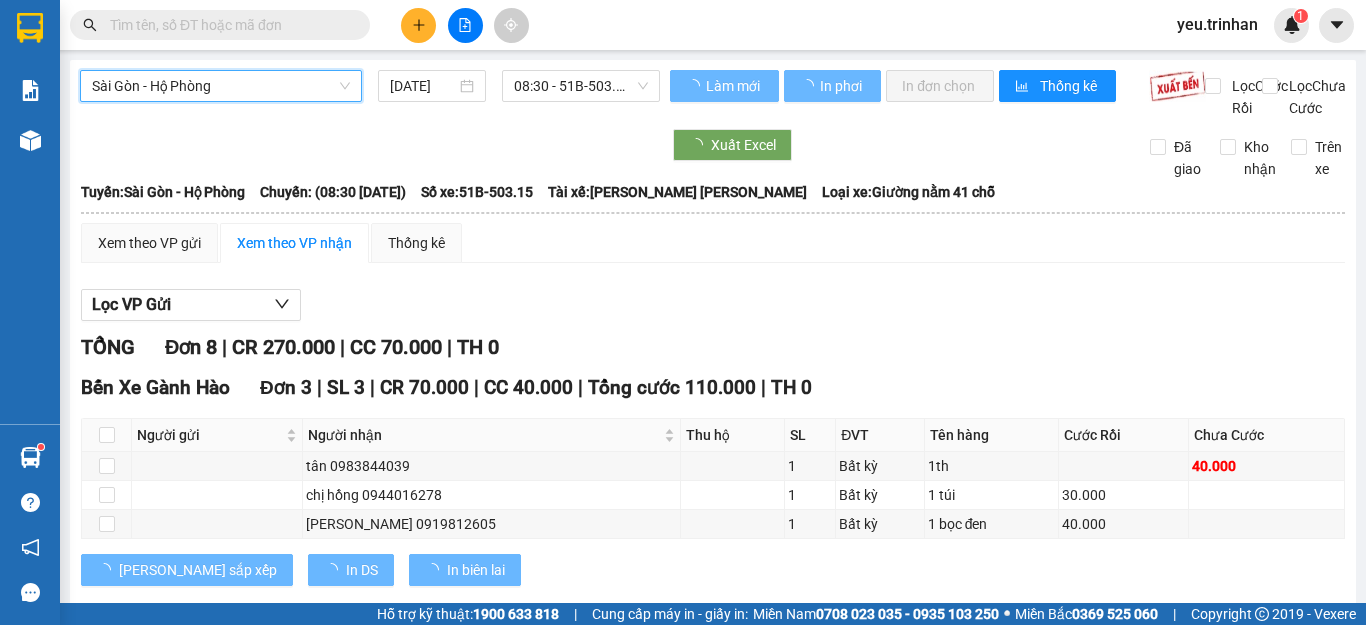 click on "[DATE]" at bounding box center (423, 86) 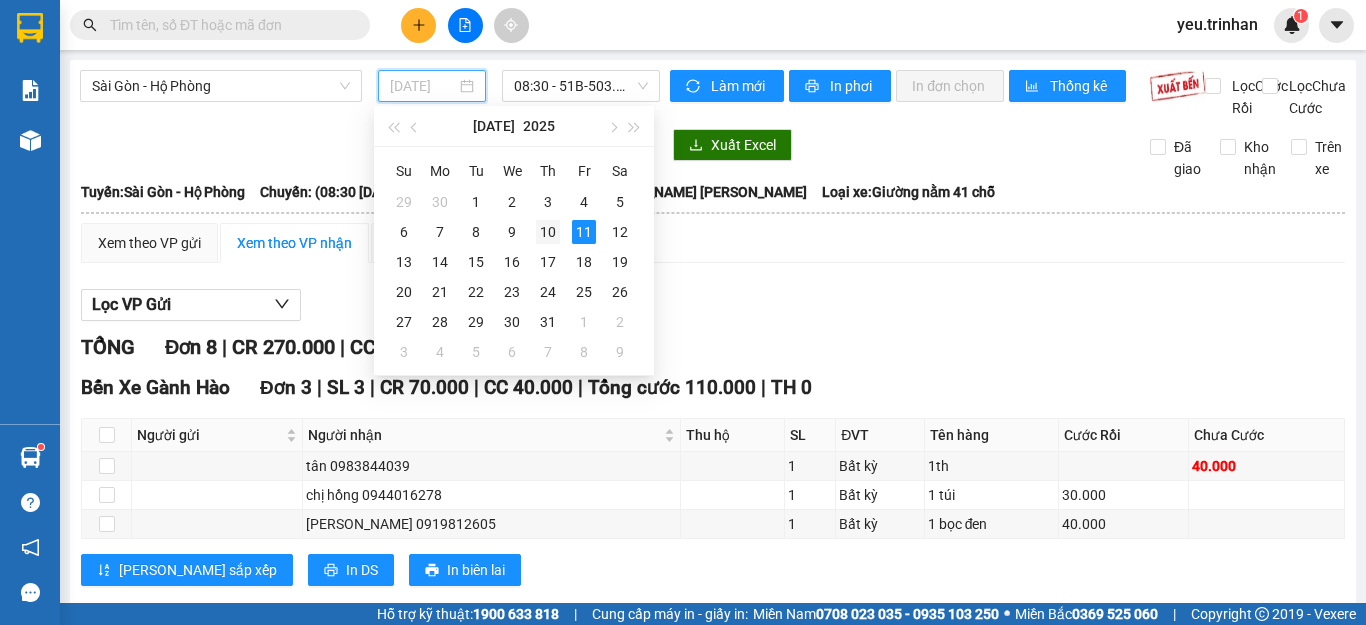 click on "10" at bounding box center (548, 232) 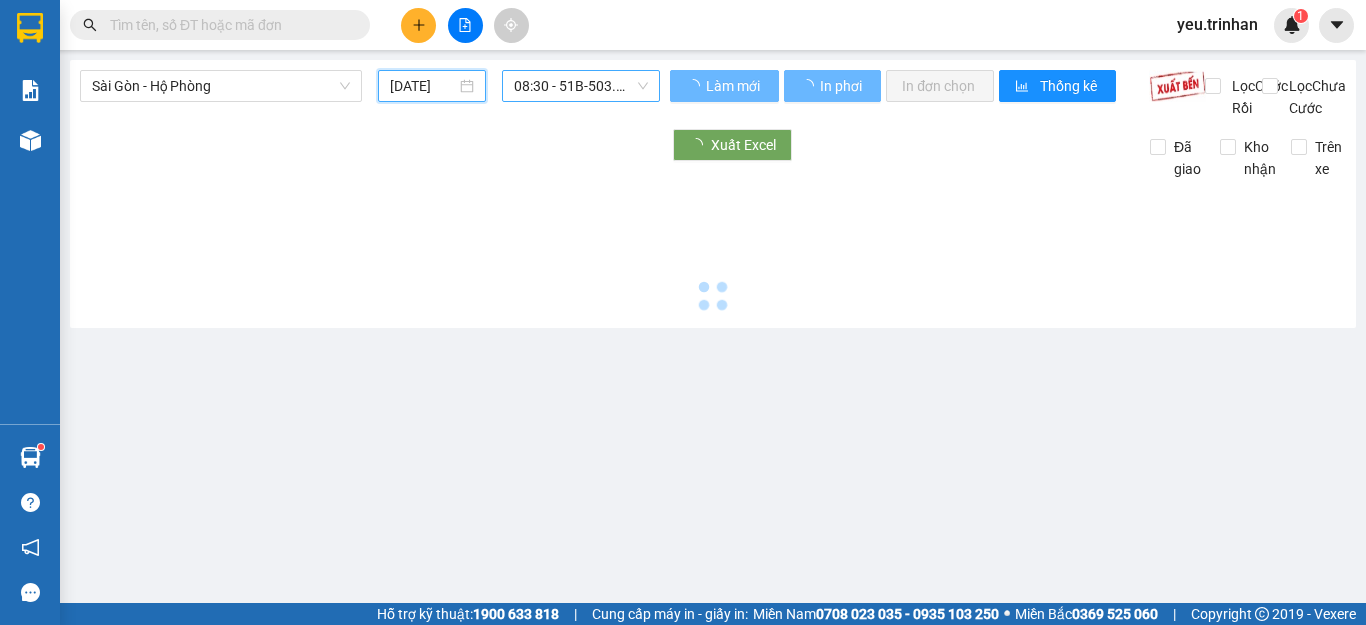 type on "[DATE]" 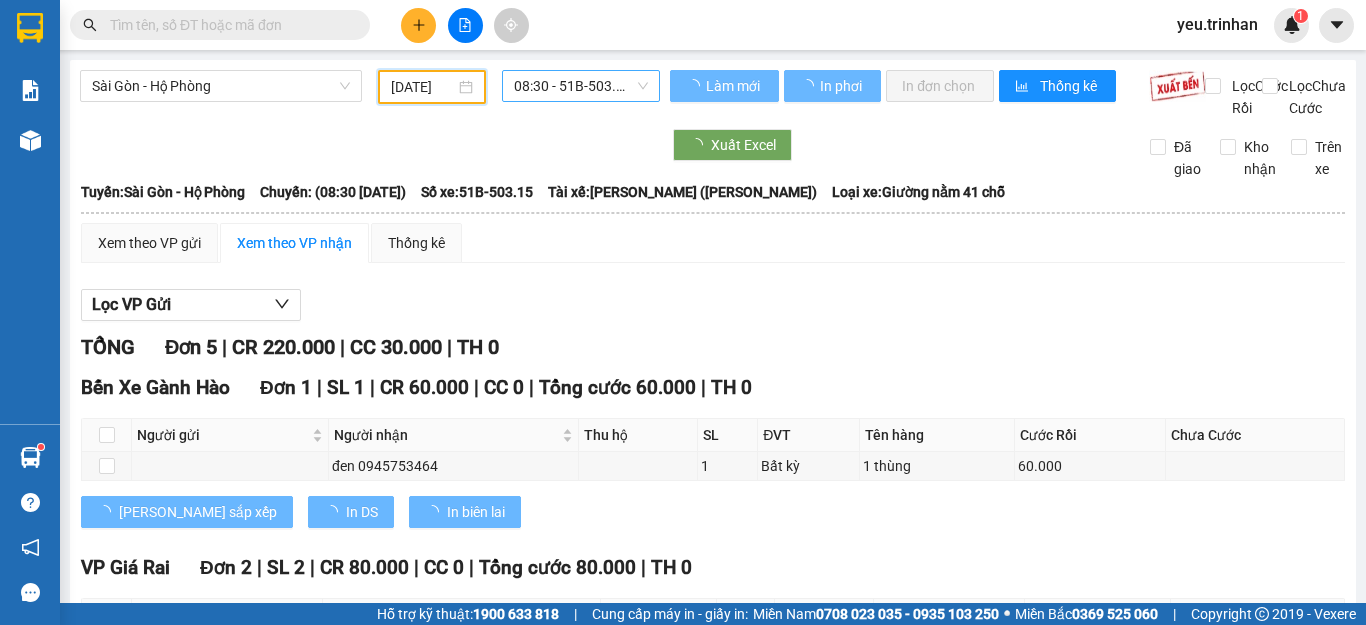 click on "08:30     - 51B-503.15" at bounding box center [581, 86] 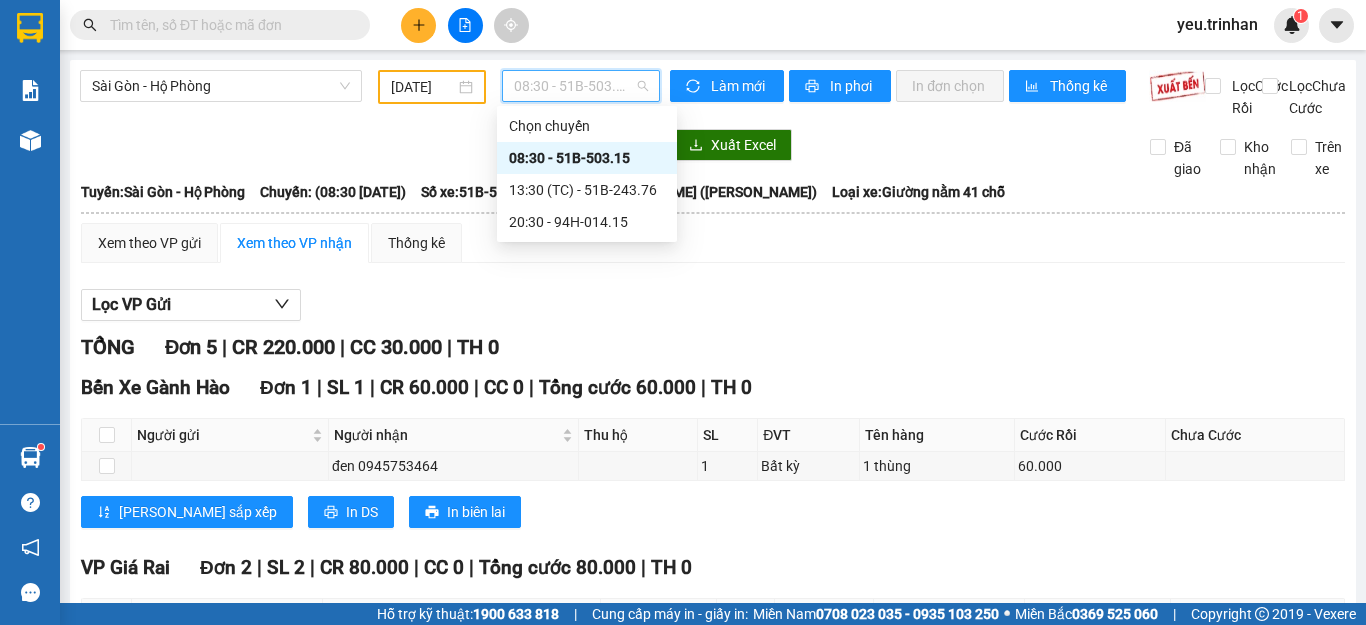 click on "[GEOGRAPHIC_DATA] - [PERSON_NAME] [DATE] 08:30     - 51B-503.15" at bounding box center [370, 94] 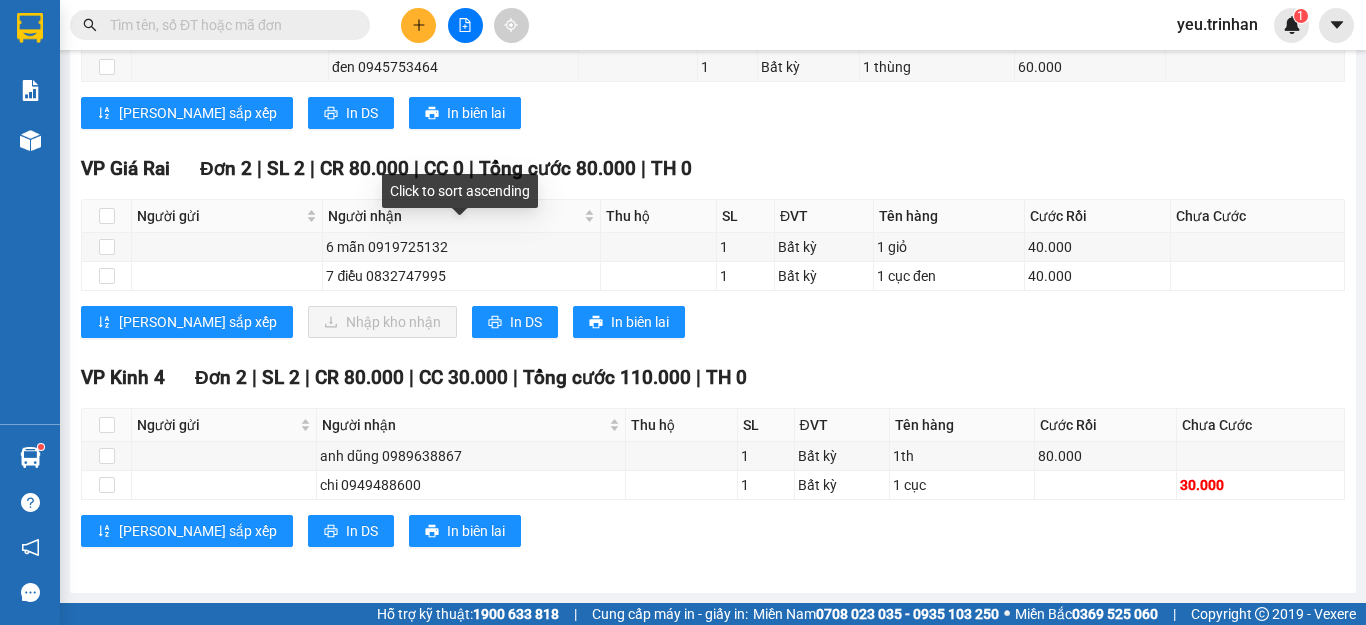 scroll, scrollTop: 0, scrollLeft: 0, axis: both 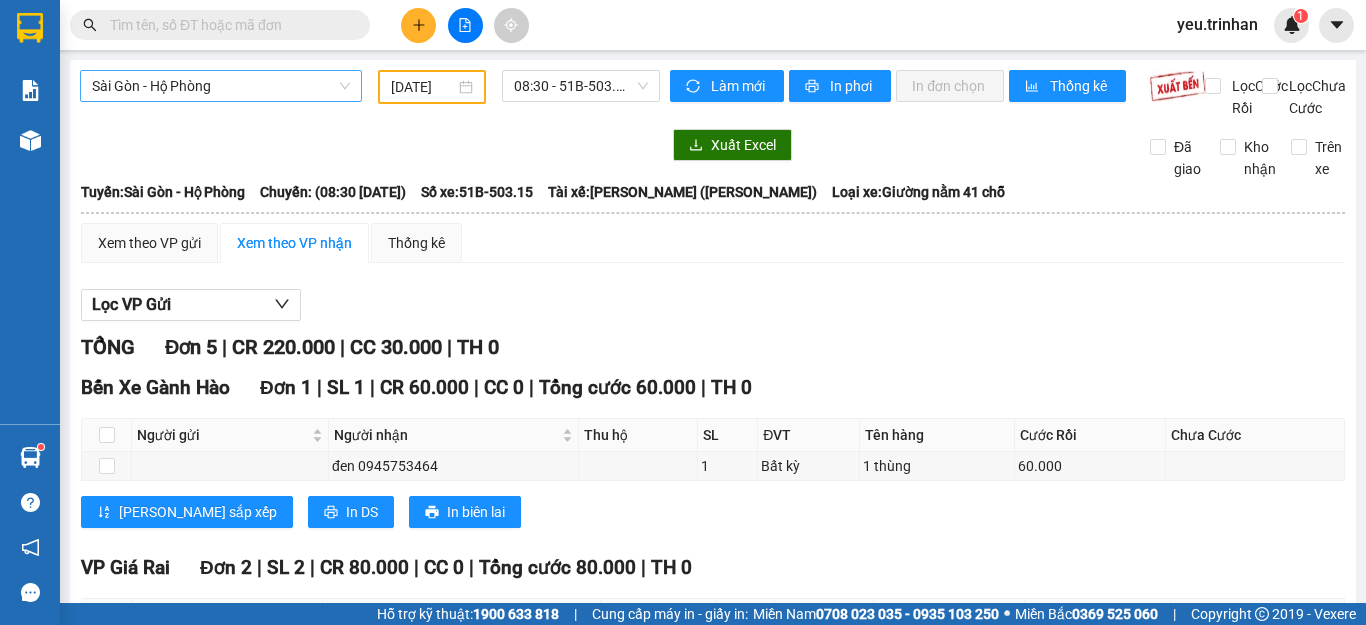 click on "Sài Gòn - Hộ Phòng" at bounding box center [221, 86] 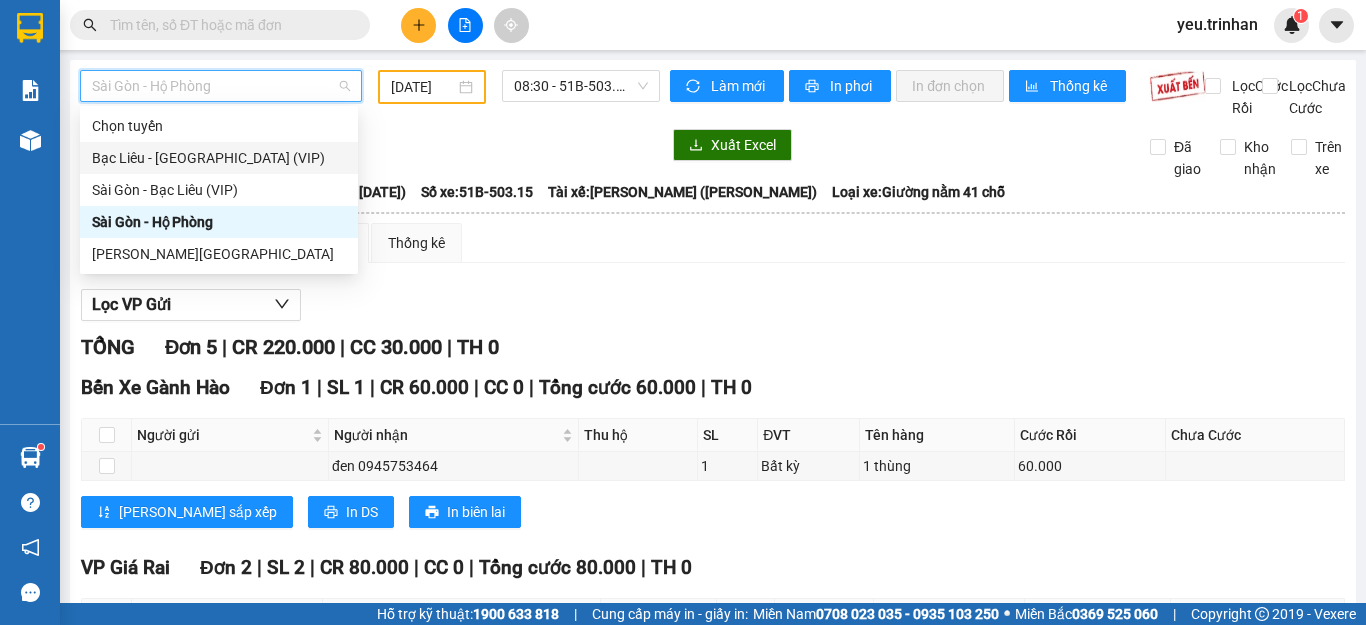 click on "Bạc Liêu - [GEOGRAPHIC_DATA] (VIP)" at bounding box center (219, 158) 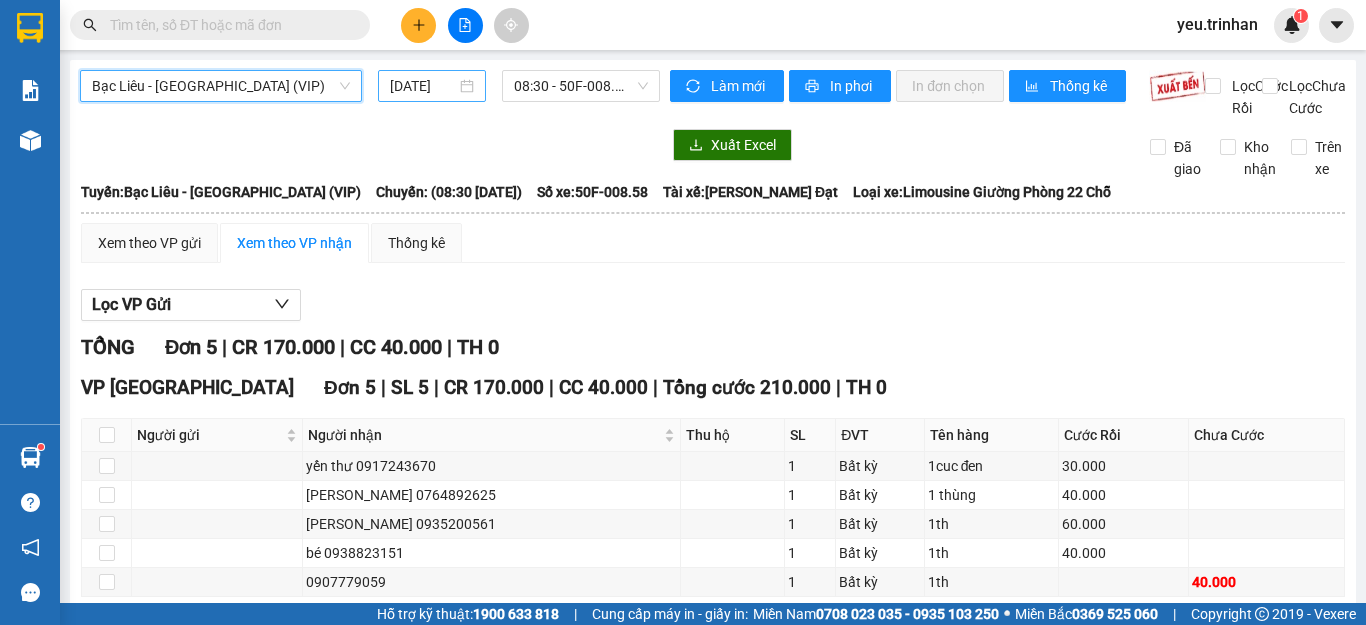 click on "[DATE]" at bounding box center [423, 86] 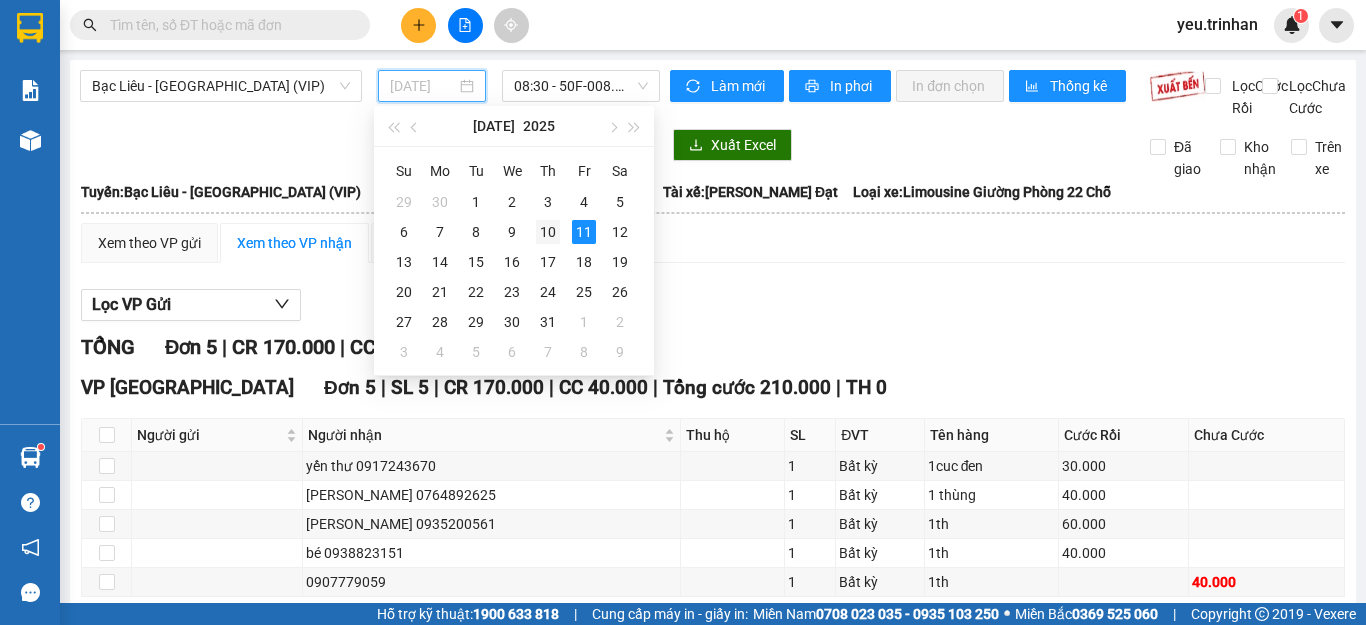 click on "10" at bounding box center [548, 232] 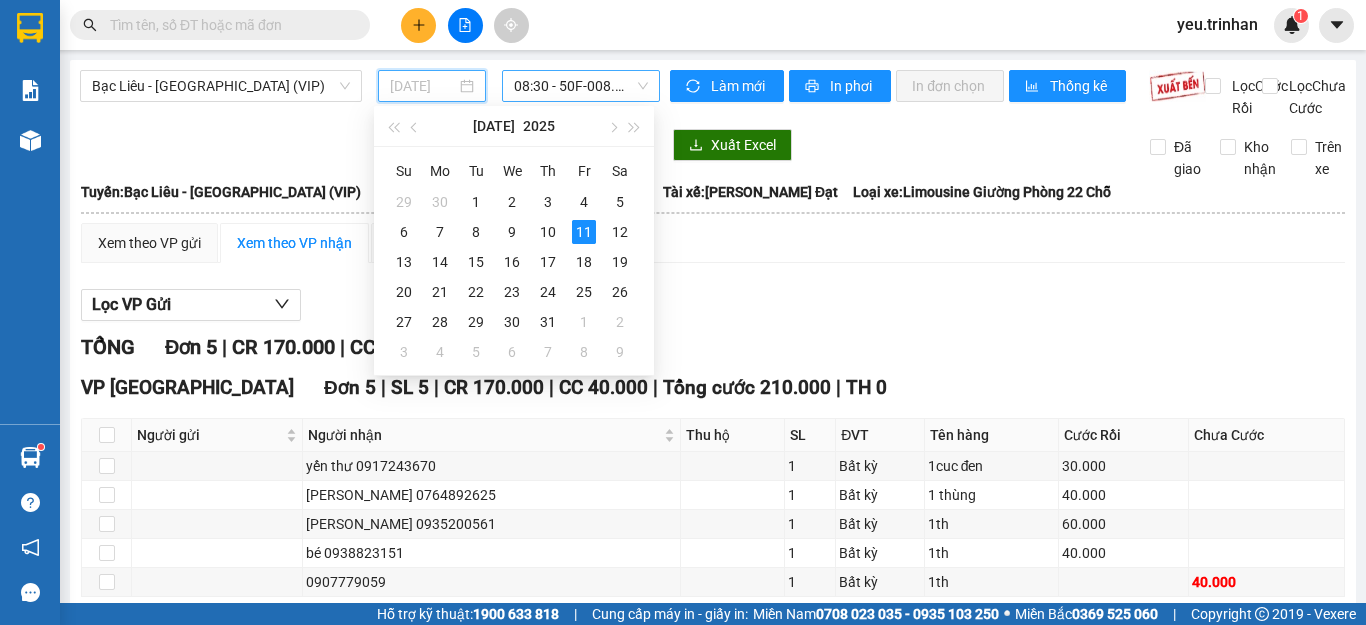type on "[DATE]" 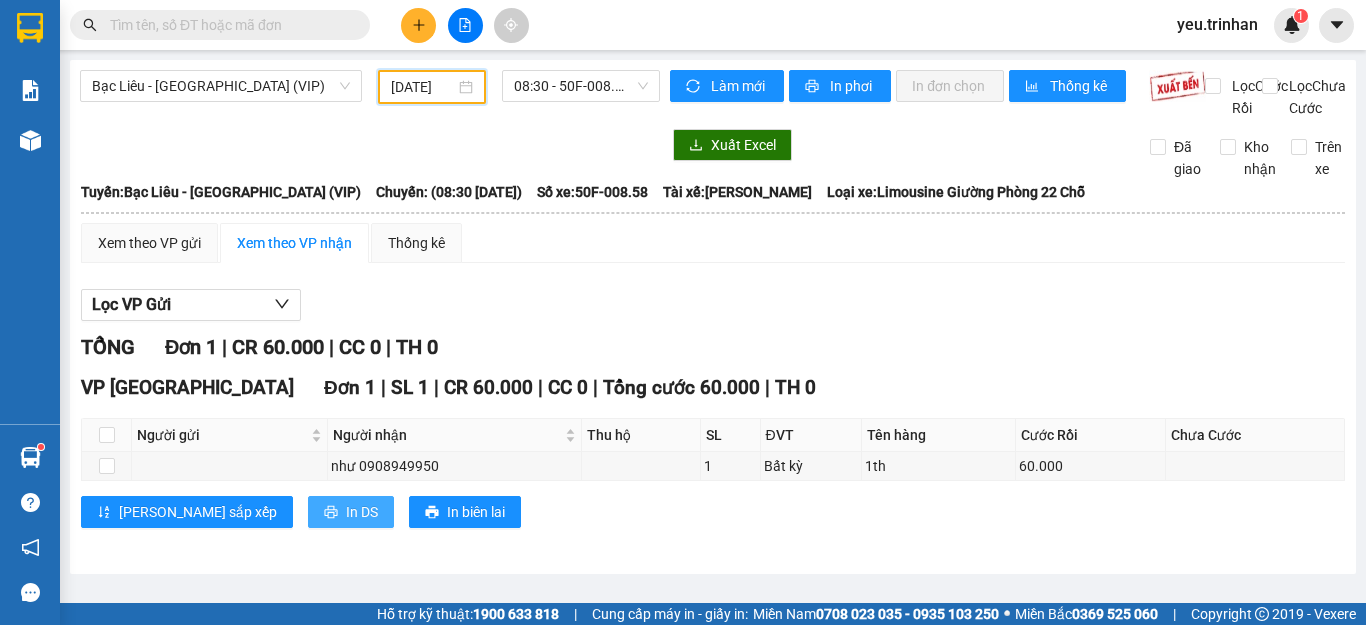 click on "In DS" at bounding box center [362, 512] 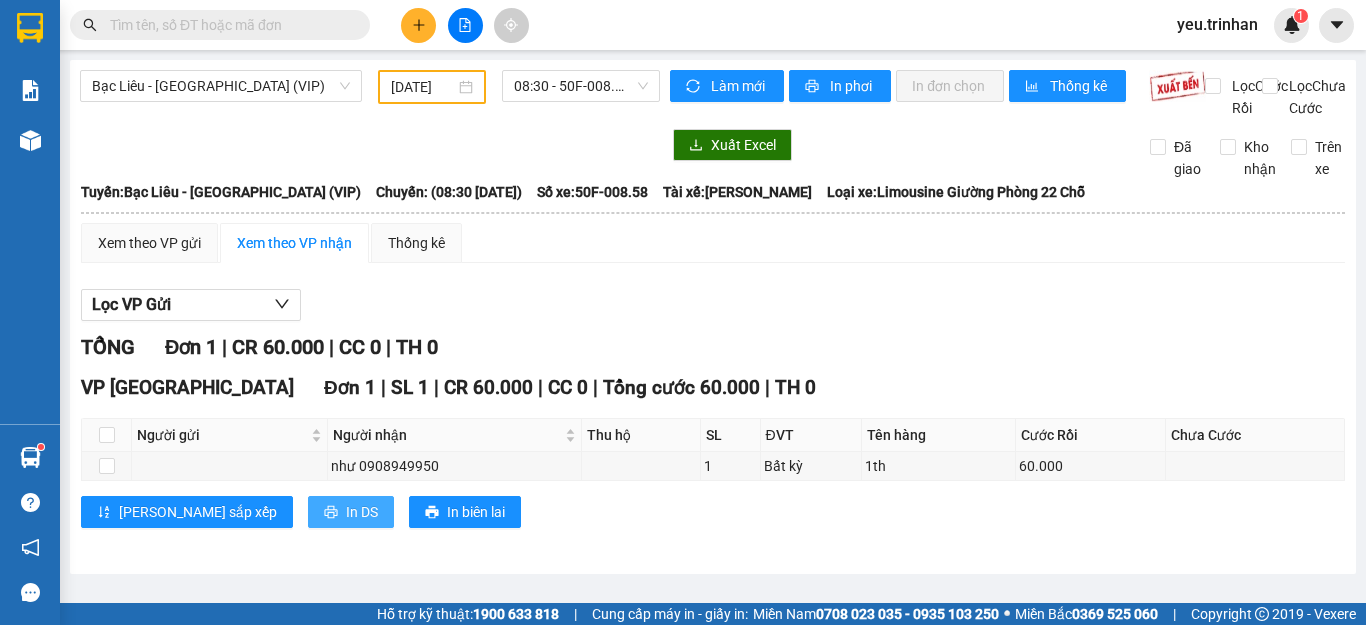scroll, scrollTop: 0, scrollLeft: 0, axis: both 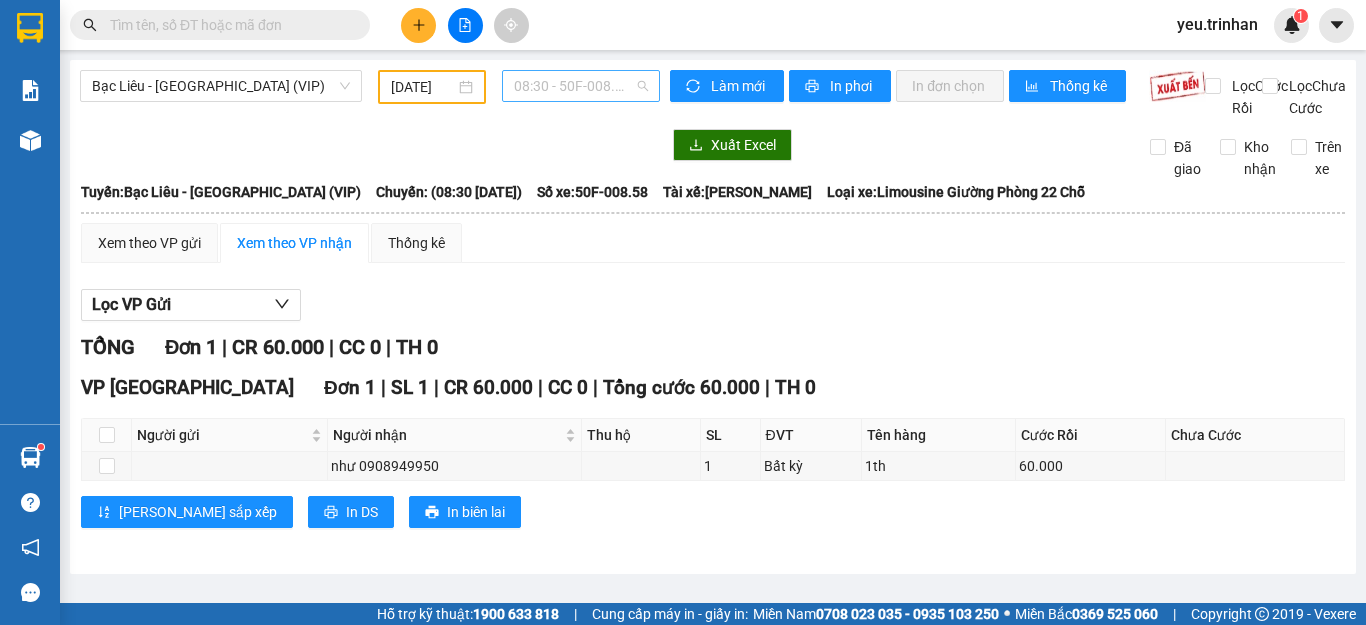 click on "08:30     - 50F-008.58" at bounding box center (581, 86) 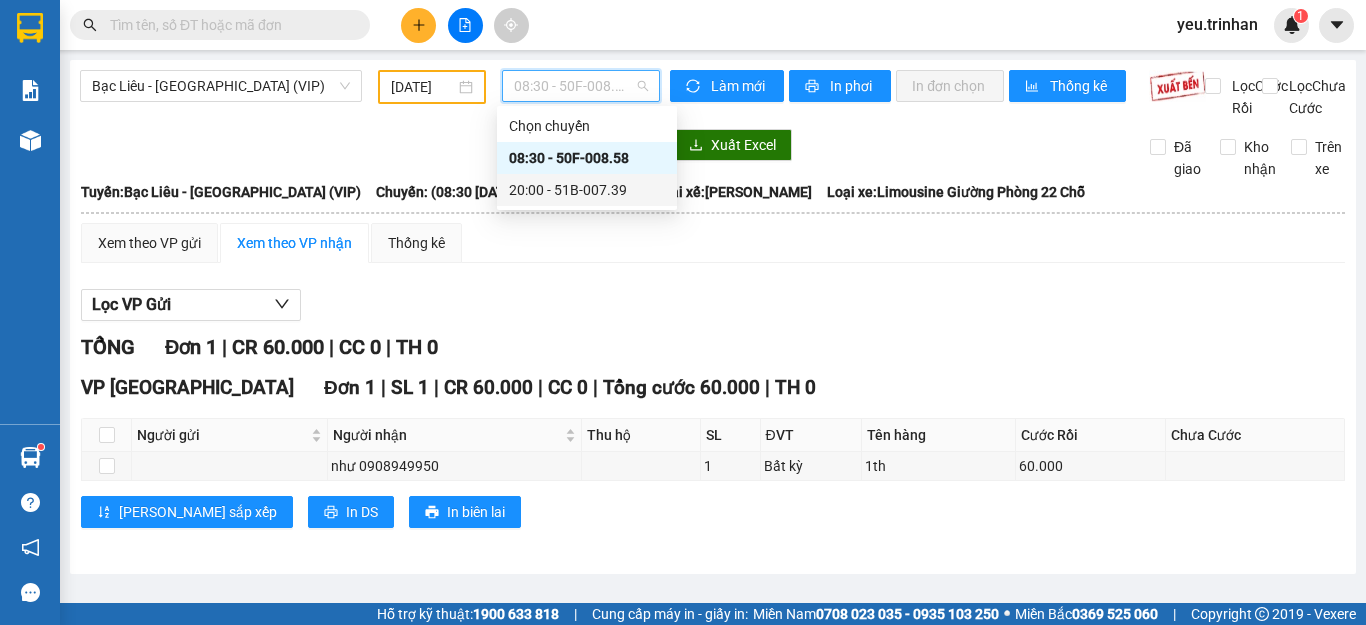 click on "20:00     - 51B-007.39" at bounding box center [587, 190] 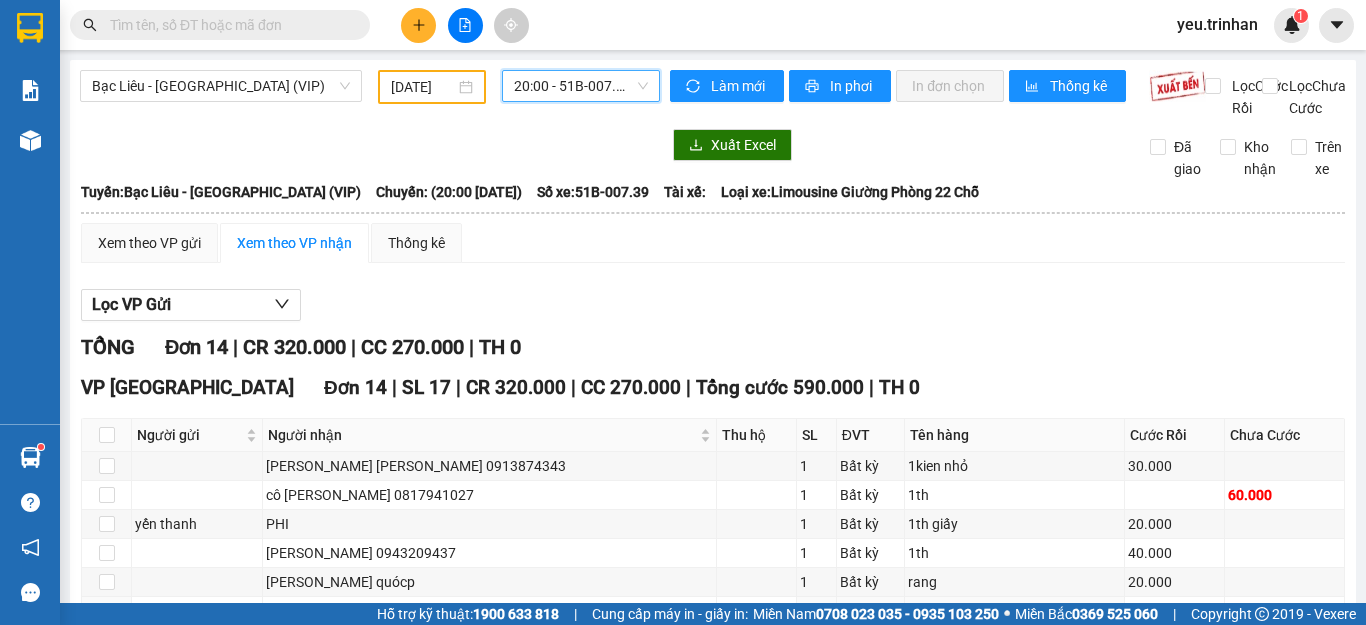 scroll, scrollTop: 380, scrollLeft: 0, axis: vertical 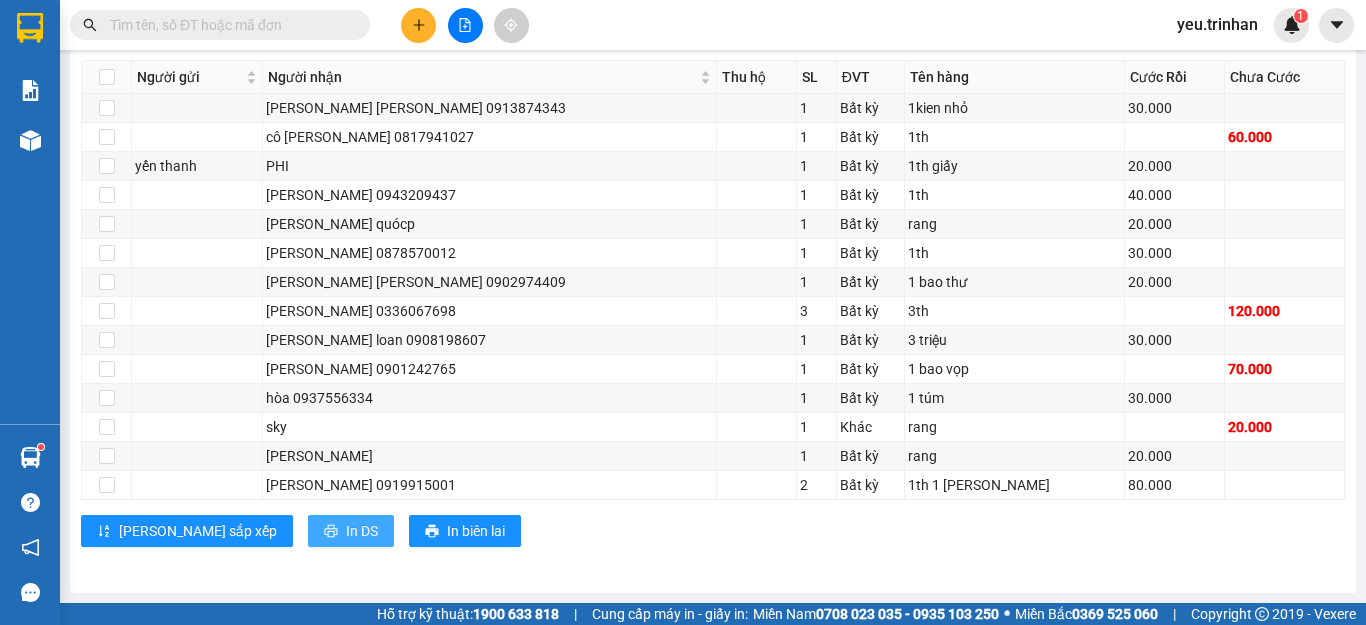 click on "In DS" at bounding box center [362, 531] 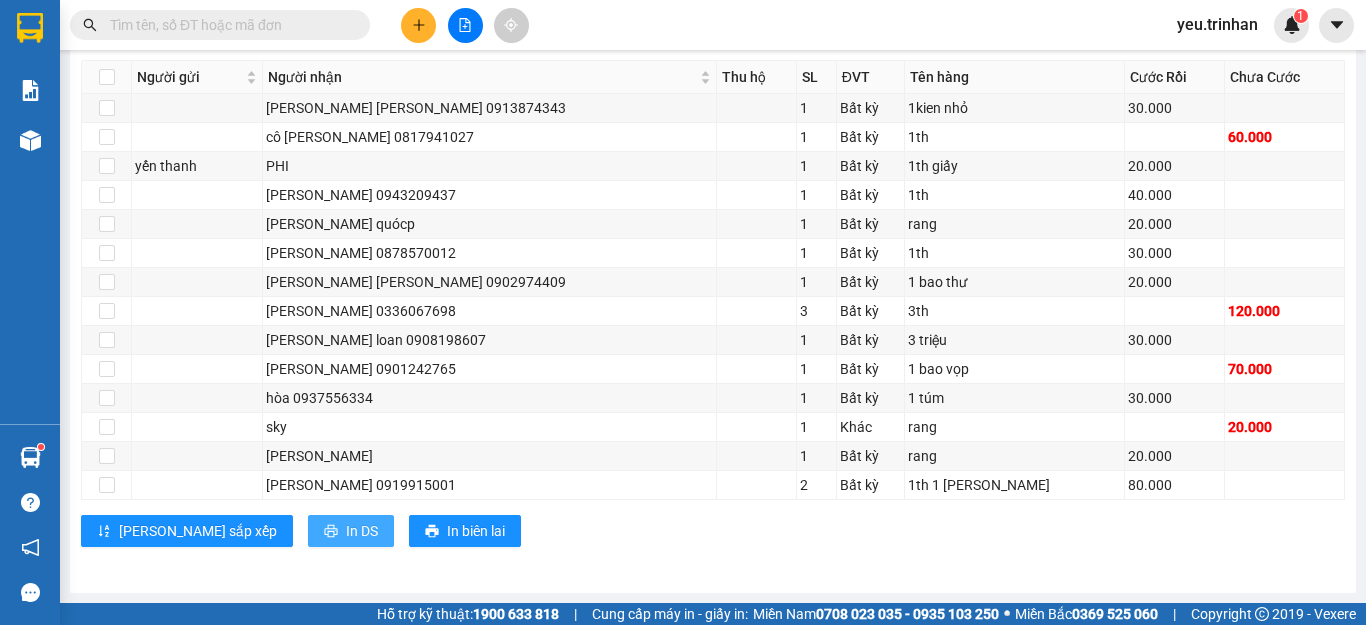 scroll, scrollTop: 0, scrollLeft: 0, axis: both 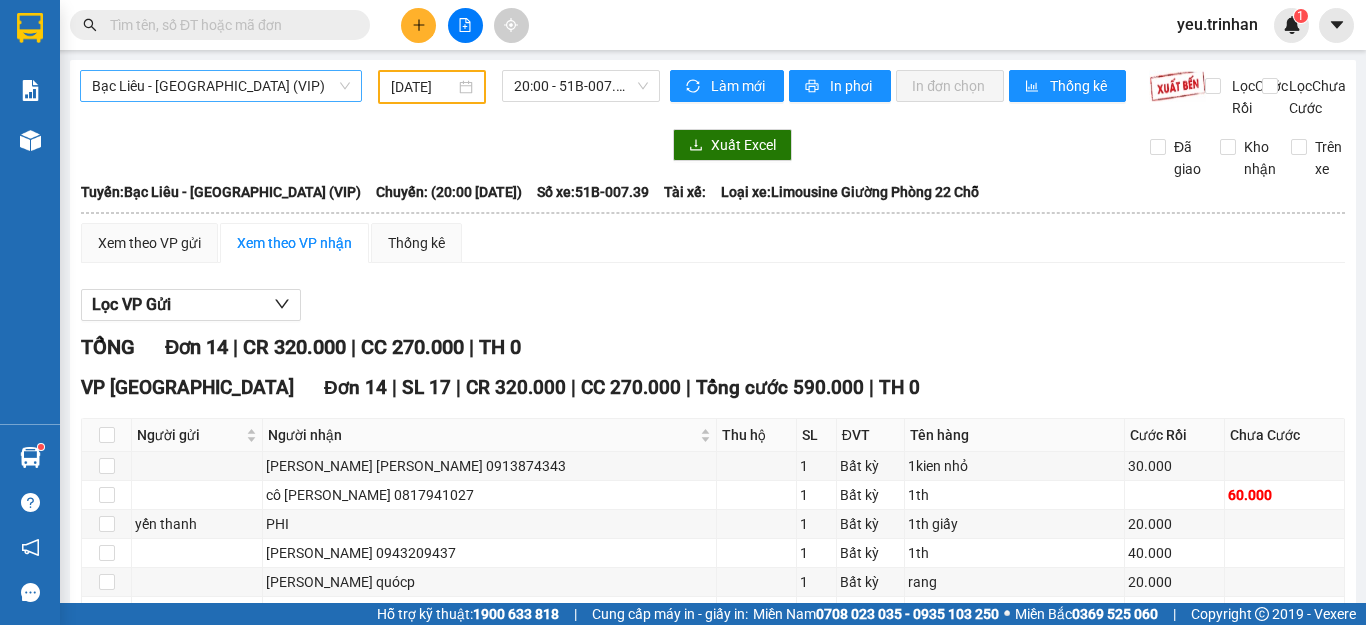 click on "Bạc Liêu - [GEOGRAPHIC_DATA] (VIP)" at bounding box center [221, 86] 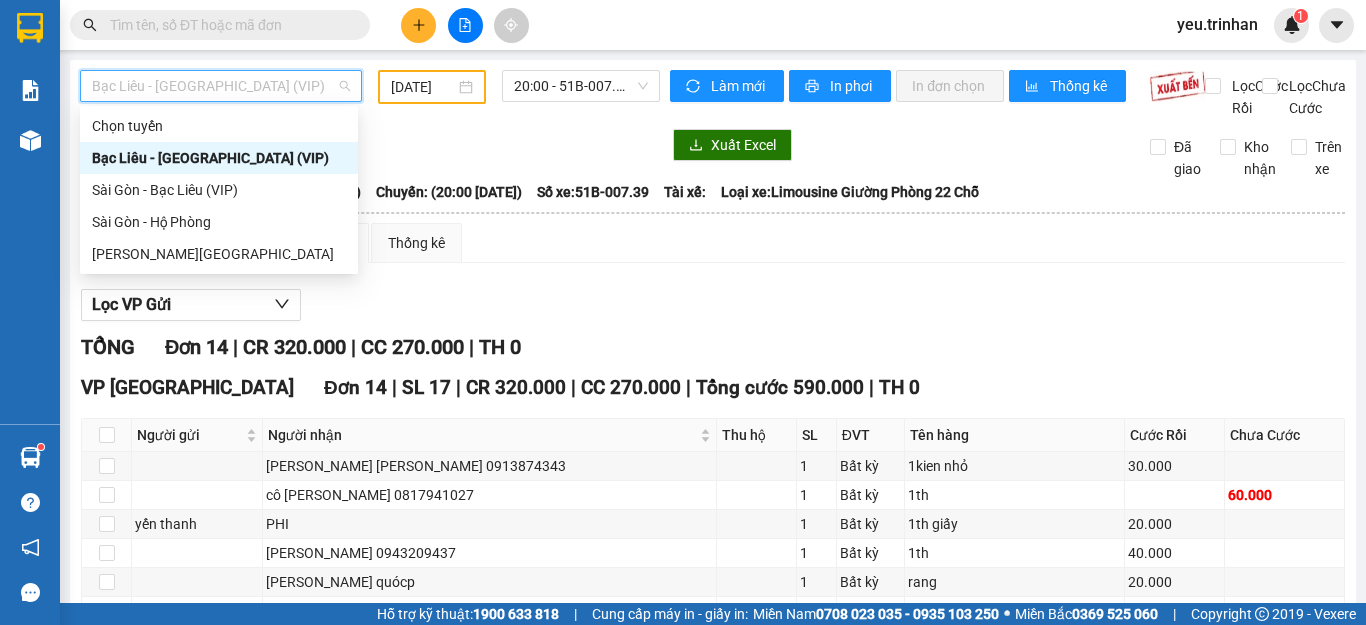 click on "Bạc Liêu - [GEOGRAPHIC_DATA] (VIP) [DATE] 20:00     - 51B-007.39" at bounding box center [370, 94] 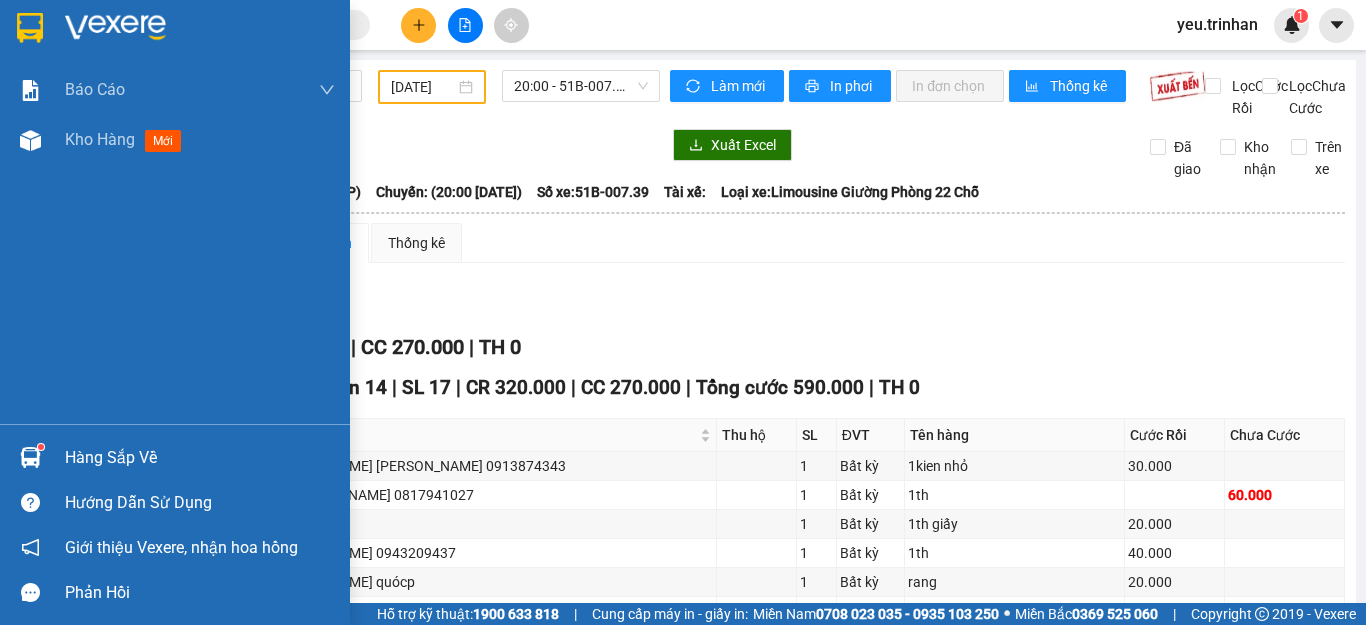 click at bounding box center (30, 28) 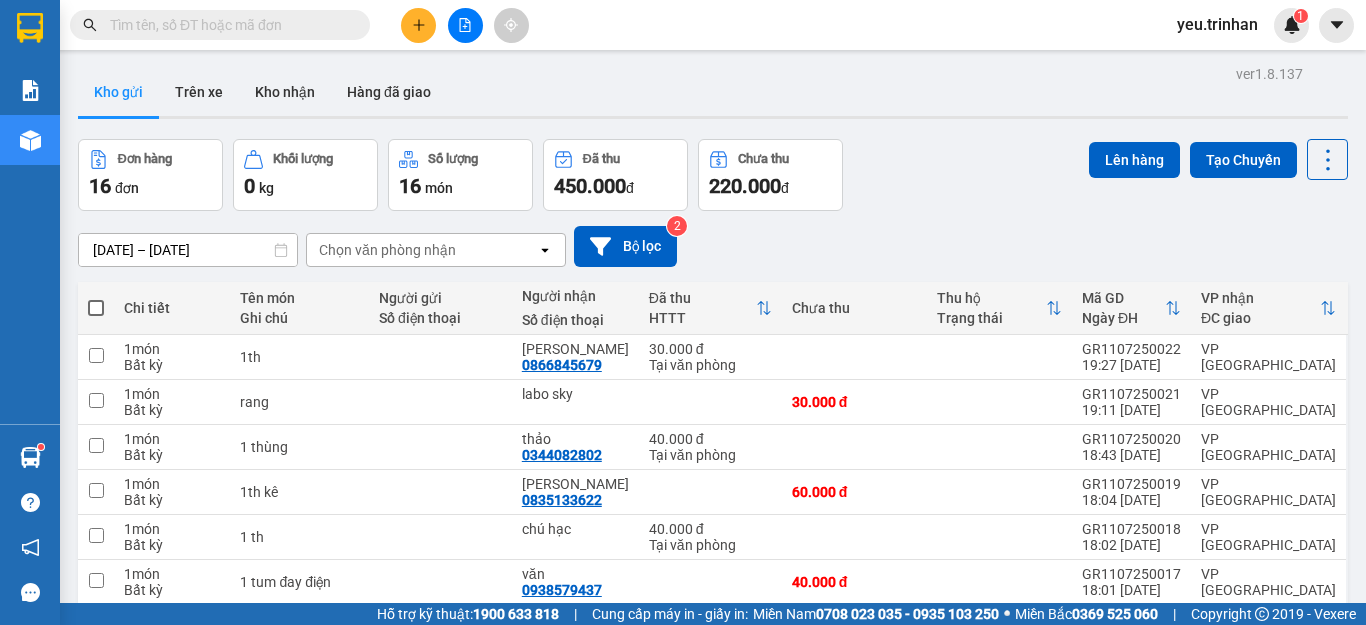 click at bounding box center (96, 308) 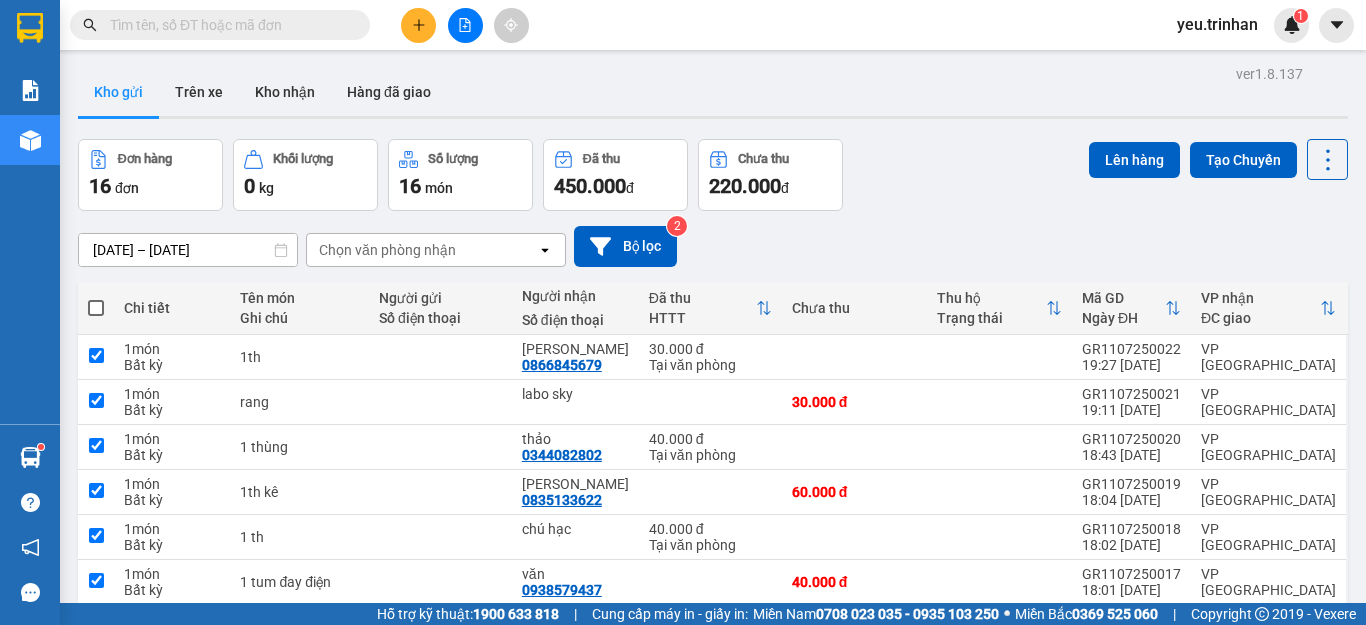 checkbox on "true" 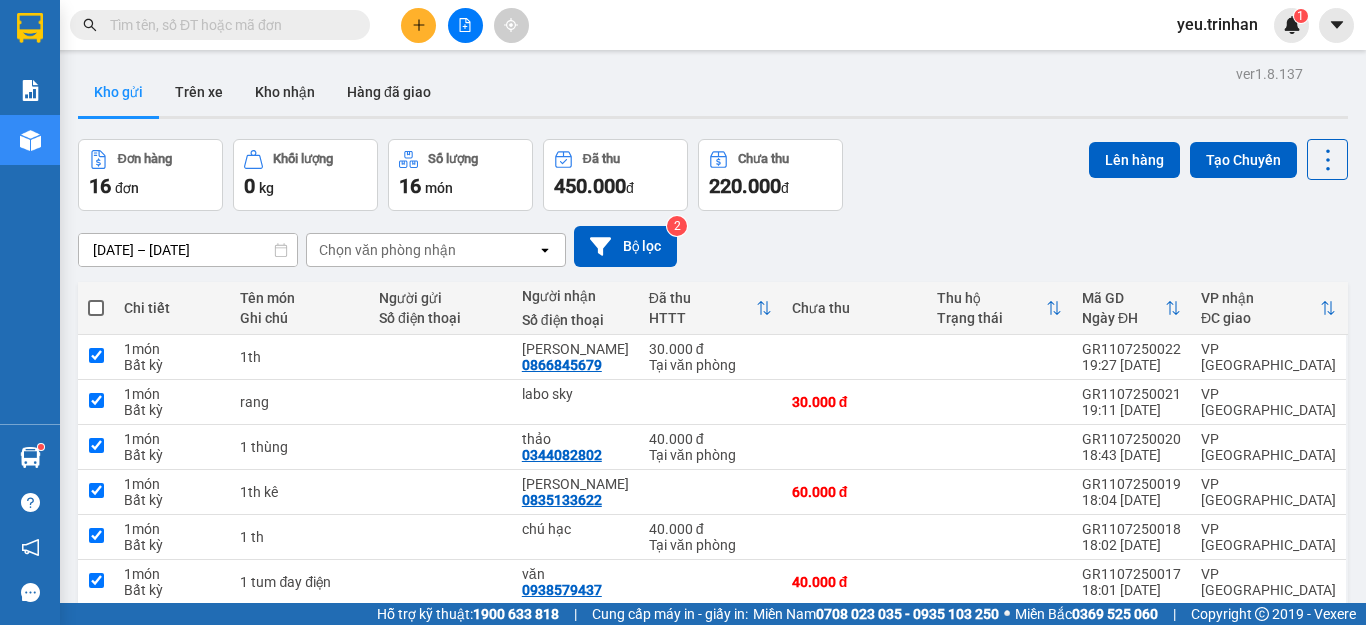 checkbox on "true" 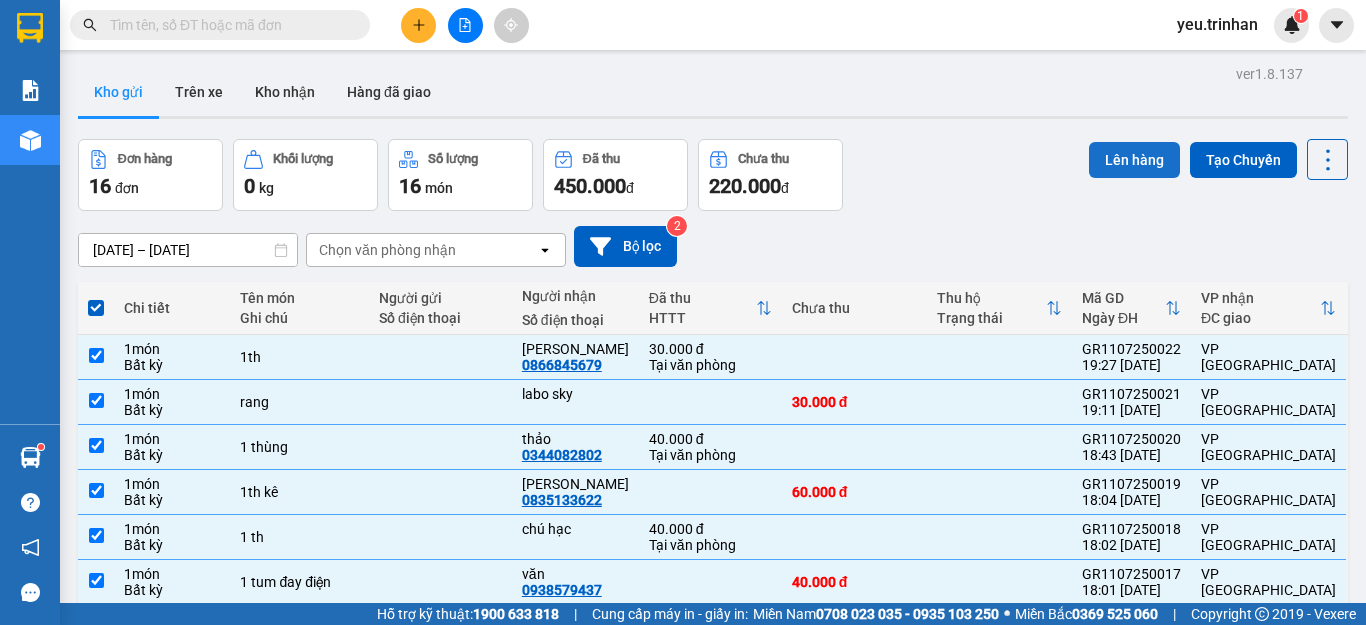click on "Lên hàng" at bounding box center [1134, 160] 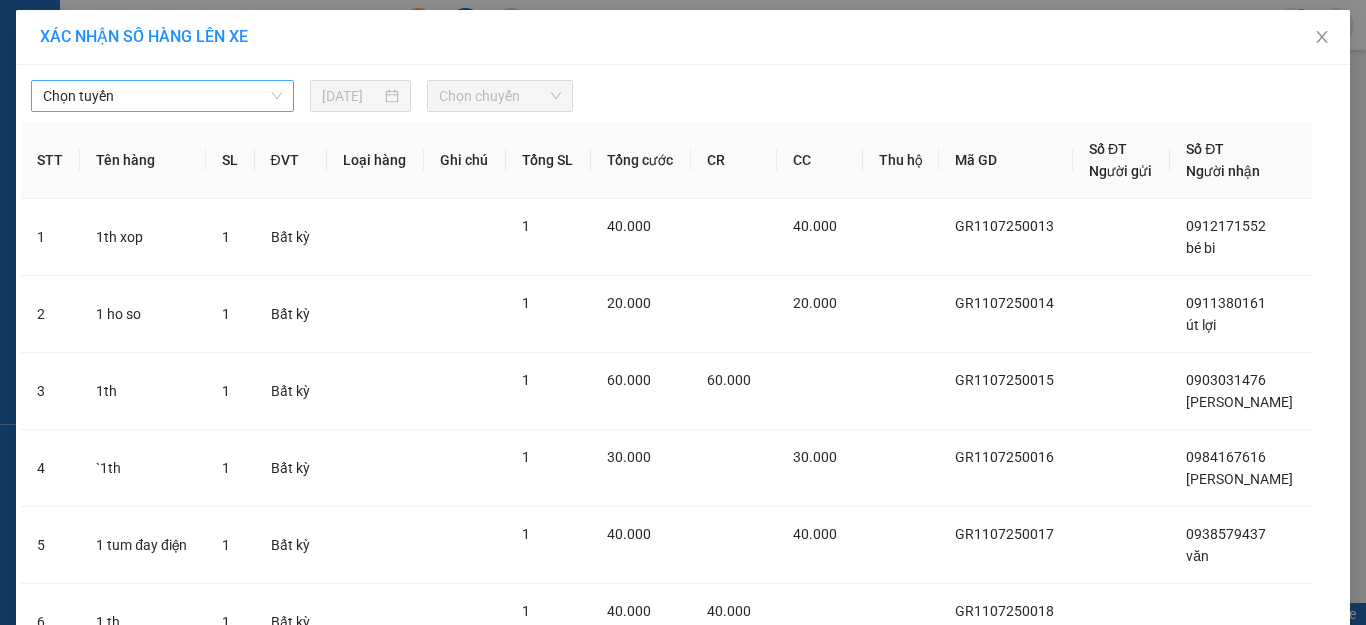 click on "Chọn tuyến" at bounding box center (162, 96) 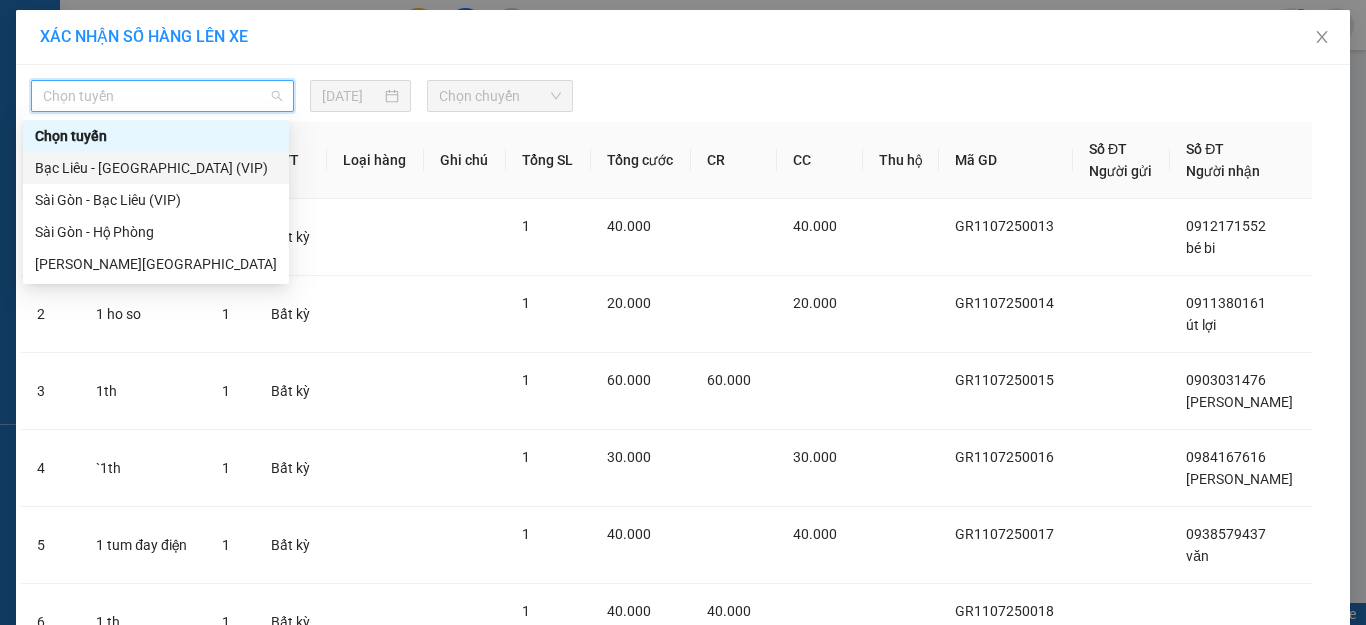 click on "Bạc Liêu - [GEOGRAPHIC_DATA] (VIP)" at bounding box center [156, 168] 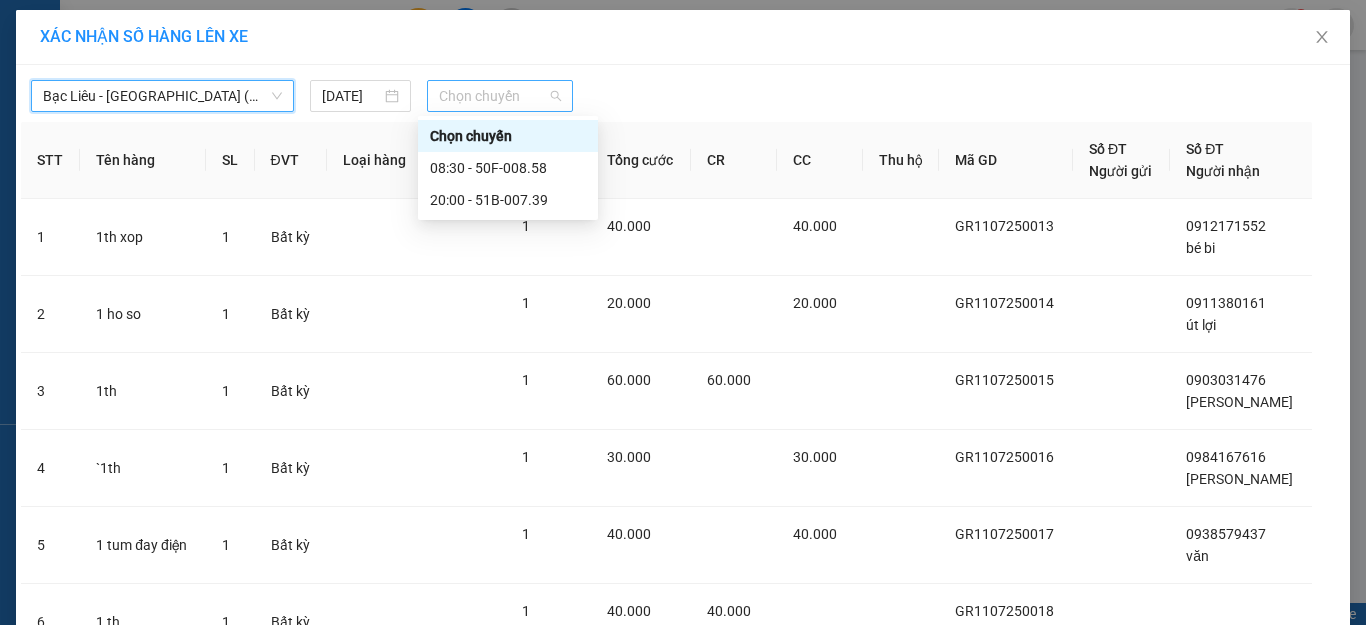 click on "Chọn chuyến" at bounding box center [500, 96] 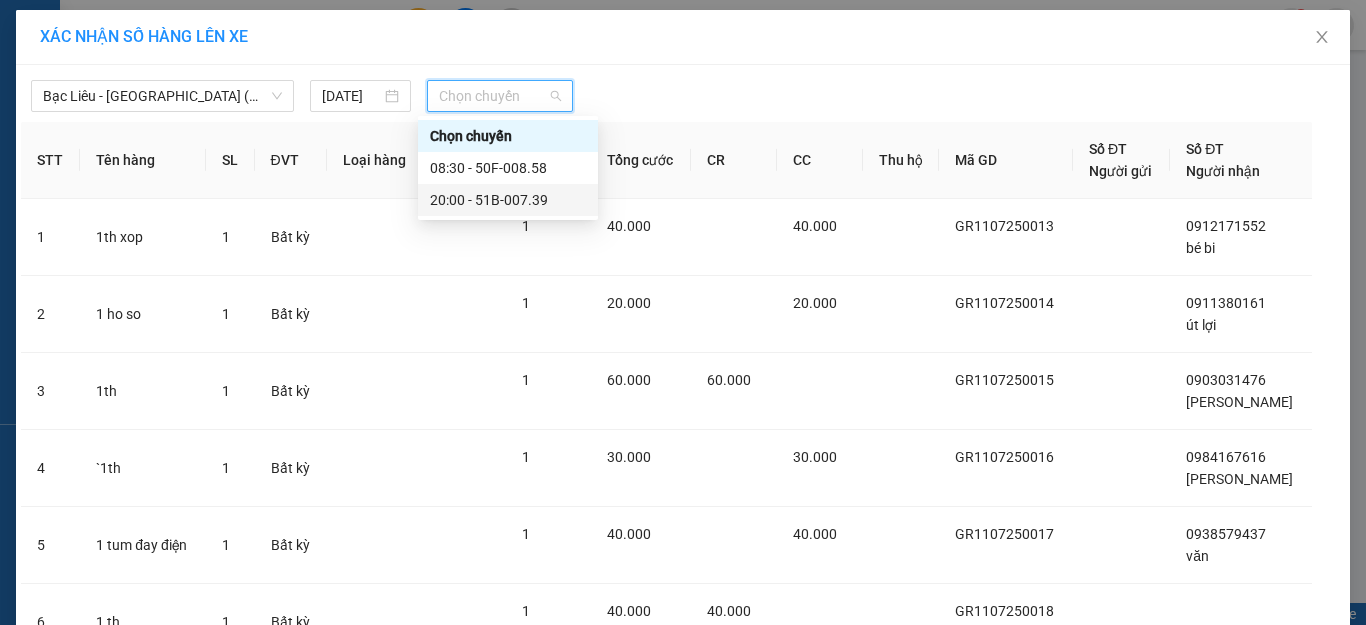 click on "20:00     - 51B-007.39" at bounding box center [508, 200] 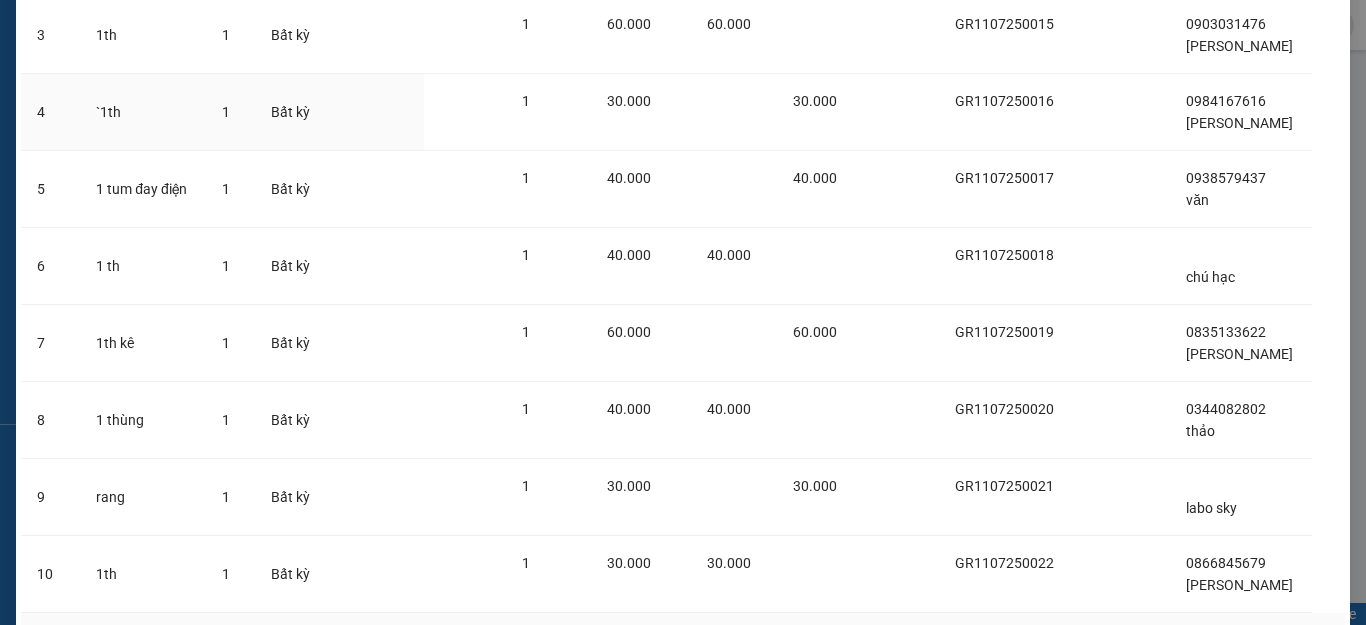 scroll, scrollTop: 534, scrollLeft: 0, axis: vertical 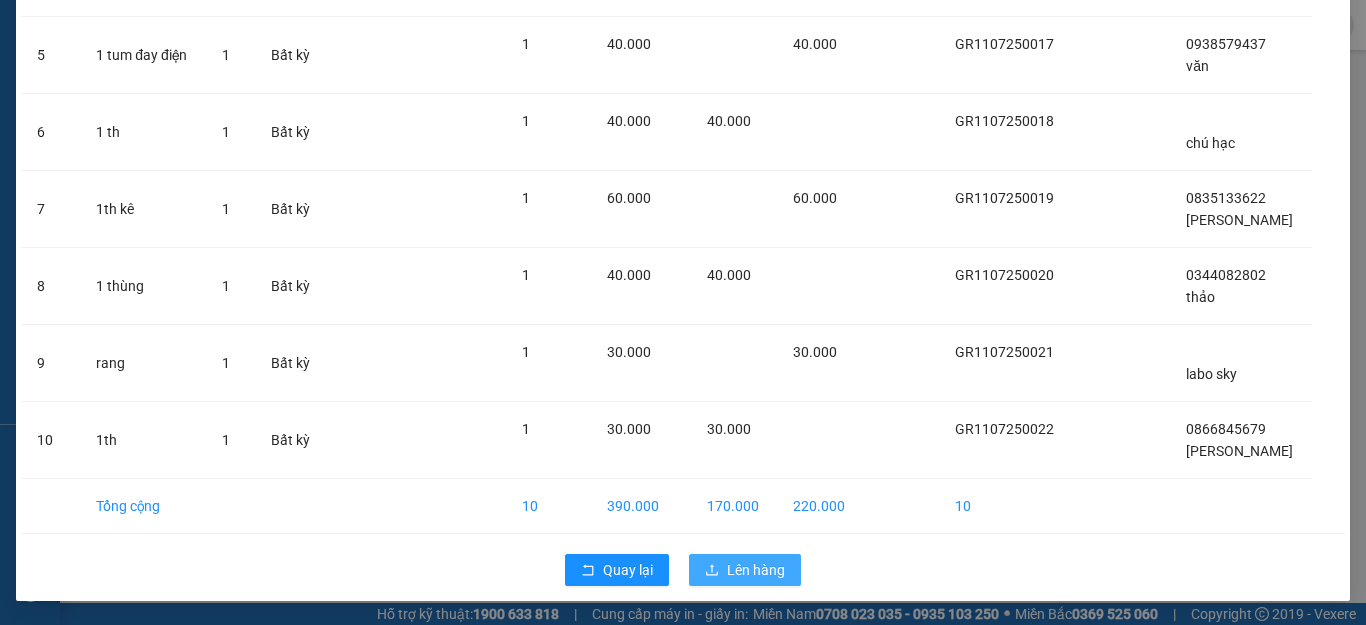 click on "Lên hàng" at bounding box center [756, 570] 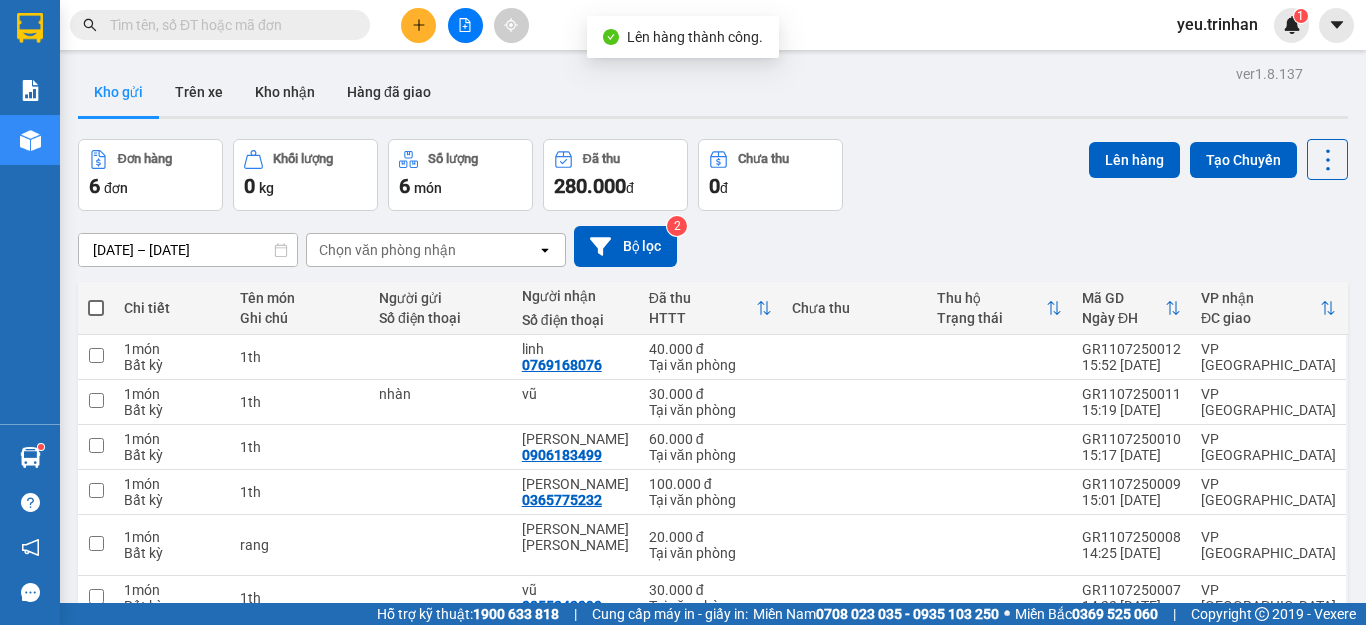 click at bounding box center (96, 308) 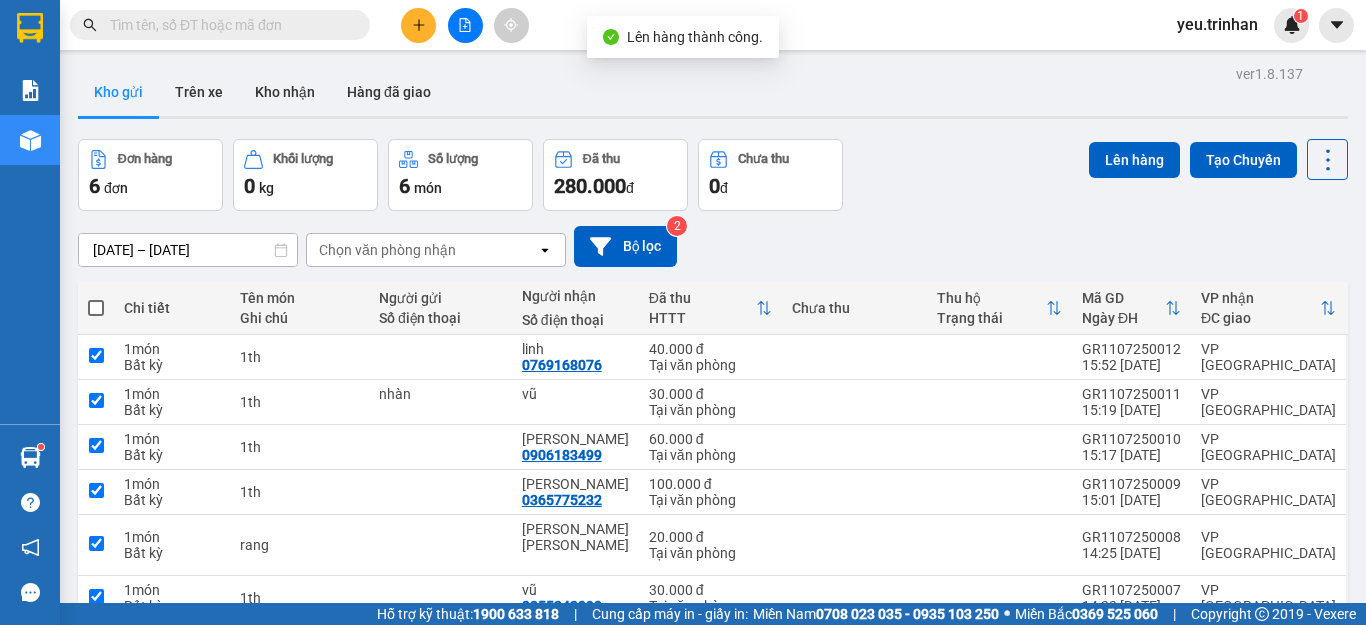 checkbox on "true" 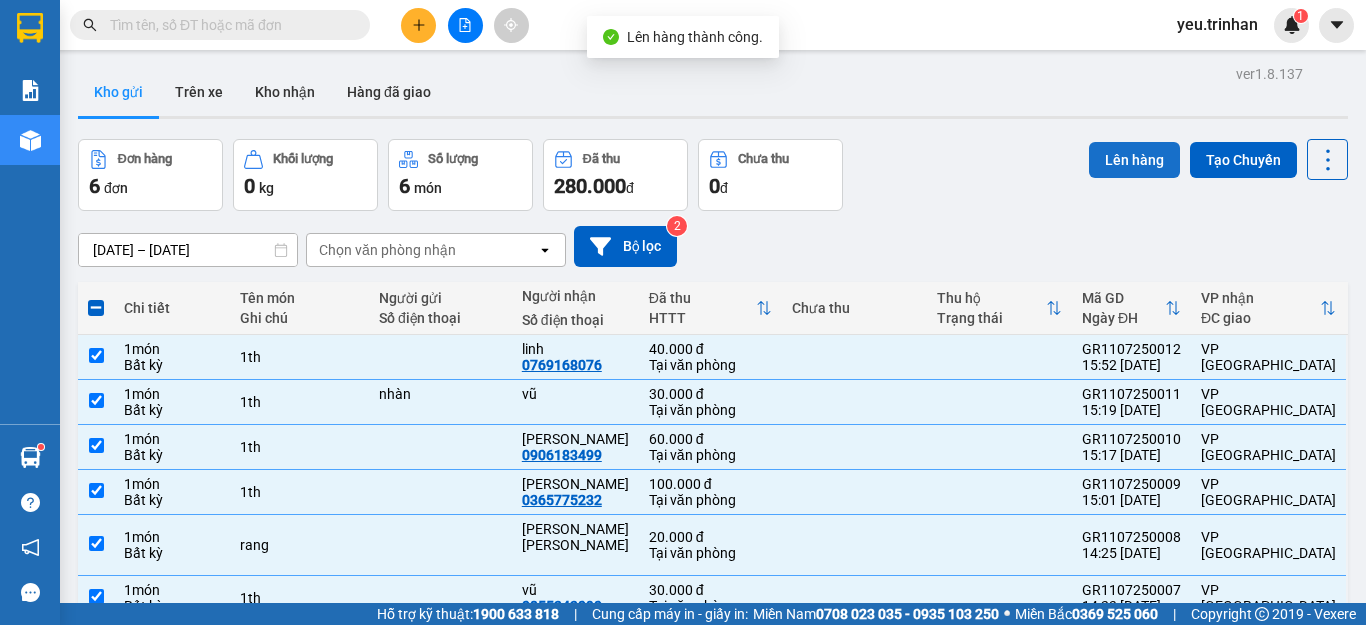 click on "Lên hàng" at bounding box center [1134, 160] 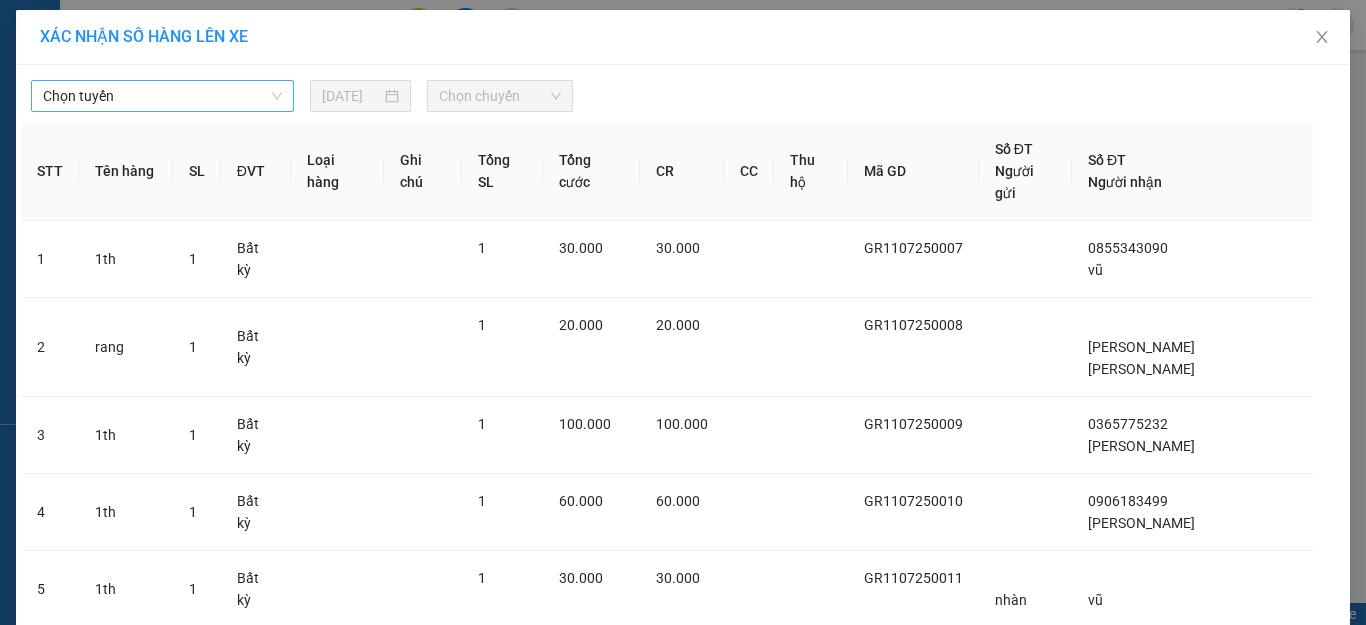 click on "Chọn tuyến" at bounding box center (162, 96) 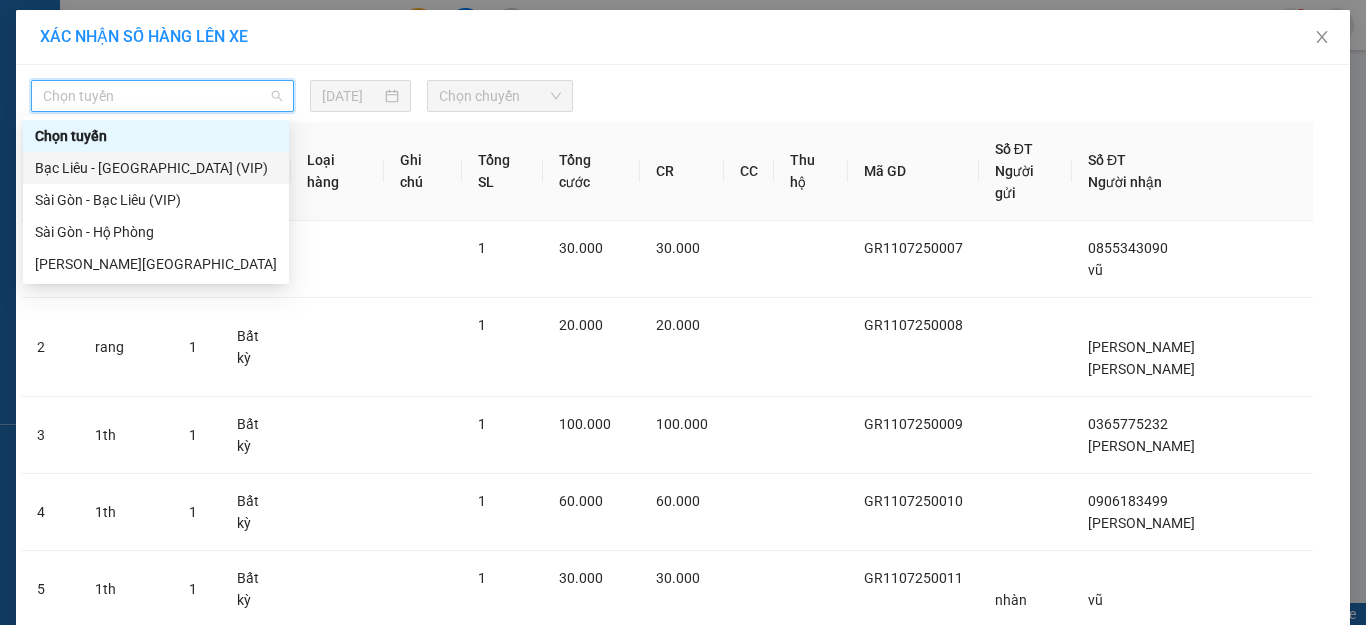 click on "Bạc Liêu - [GEOGRAPHIC_DATA] (VIP)" at bounding box center [156, 168] 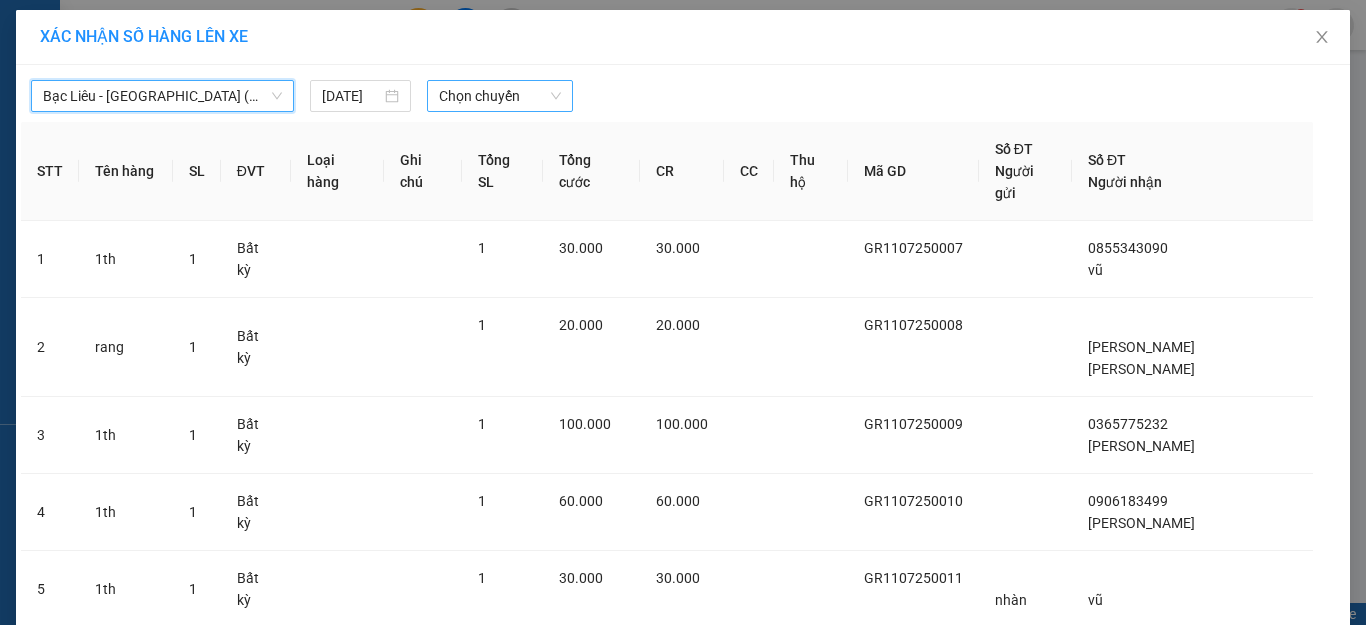 click on "Chọn chuyến" at bounding box center [500, 96] 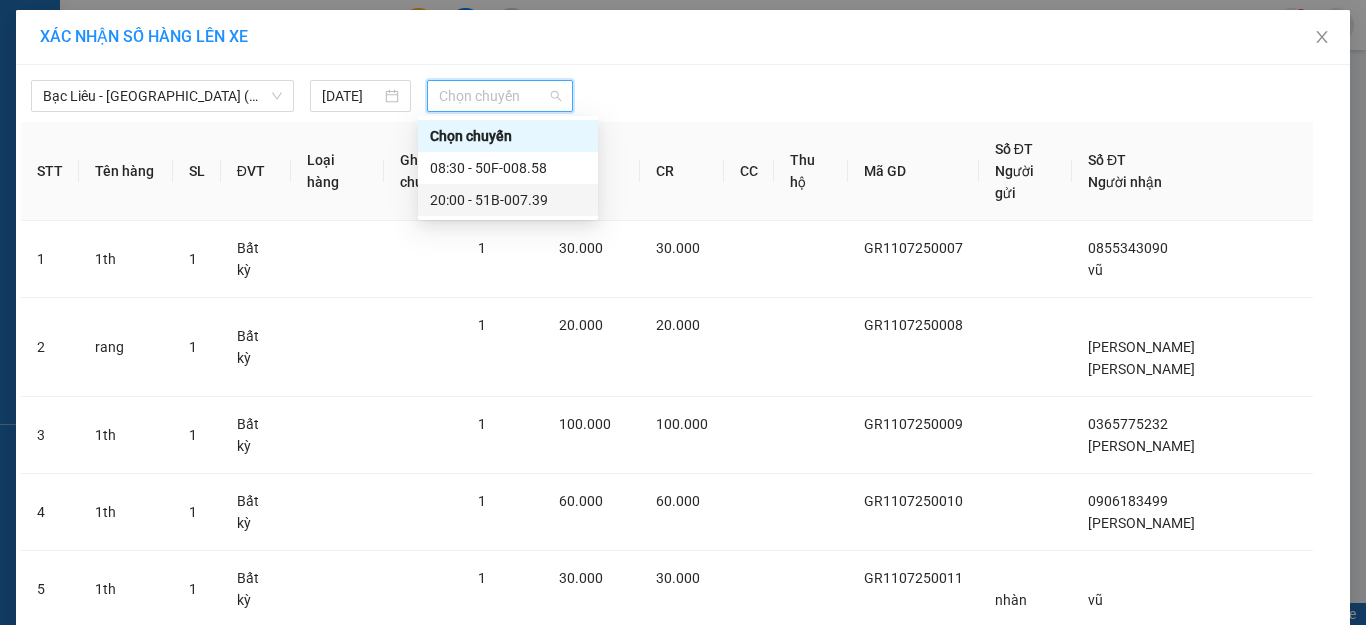 click on "20:00     - 51B-007.39" at bounding box center [508, 200] 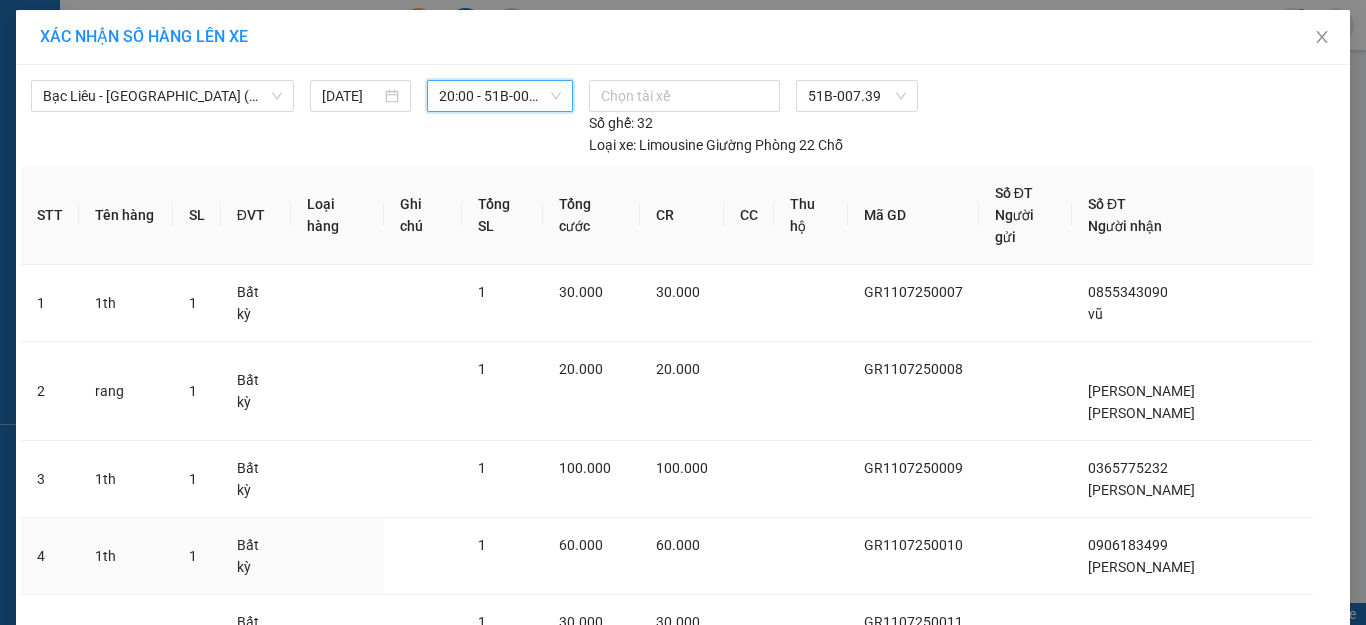 scroll, scrollTop: 226, scrollLeft: 0, axis: vertical 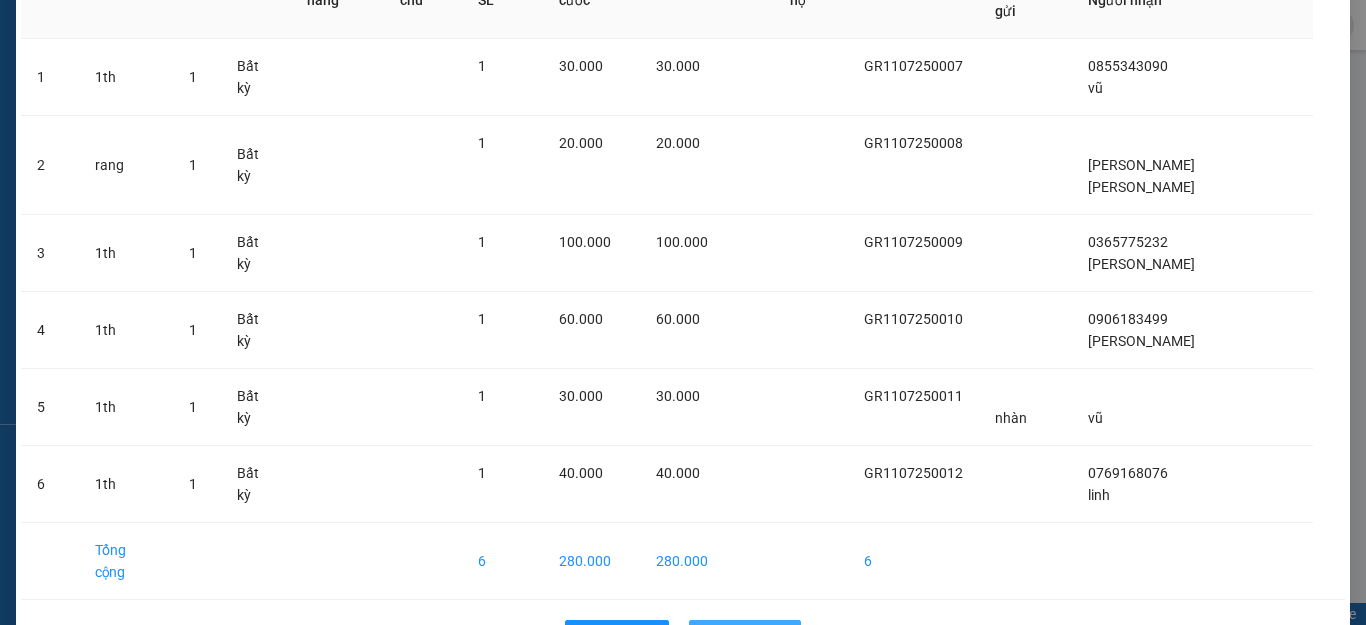 click on "Lên hàng" at bounding box center [756, 636] 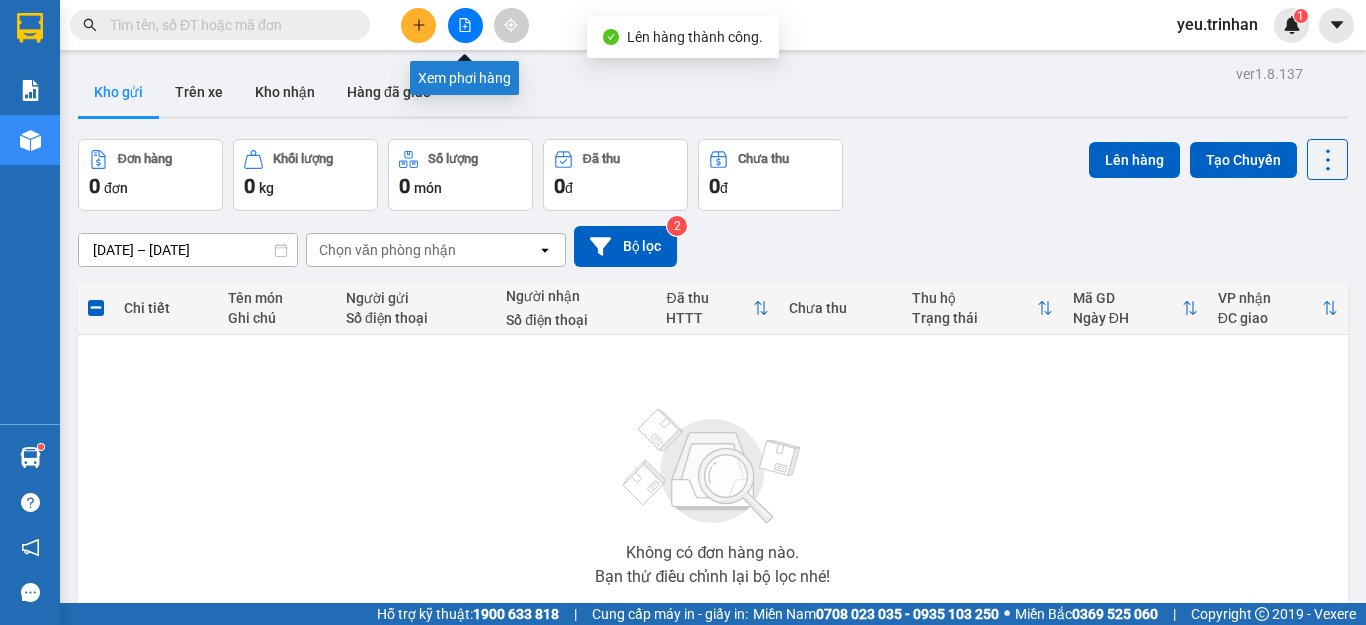 click at bounding box center (465, 25) 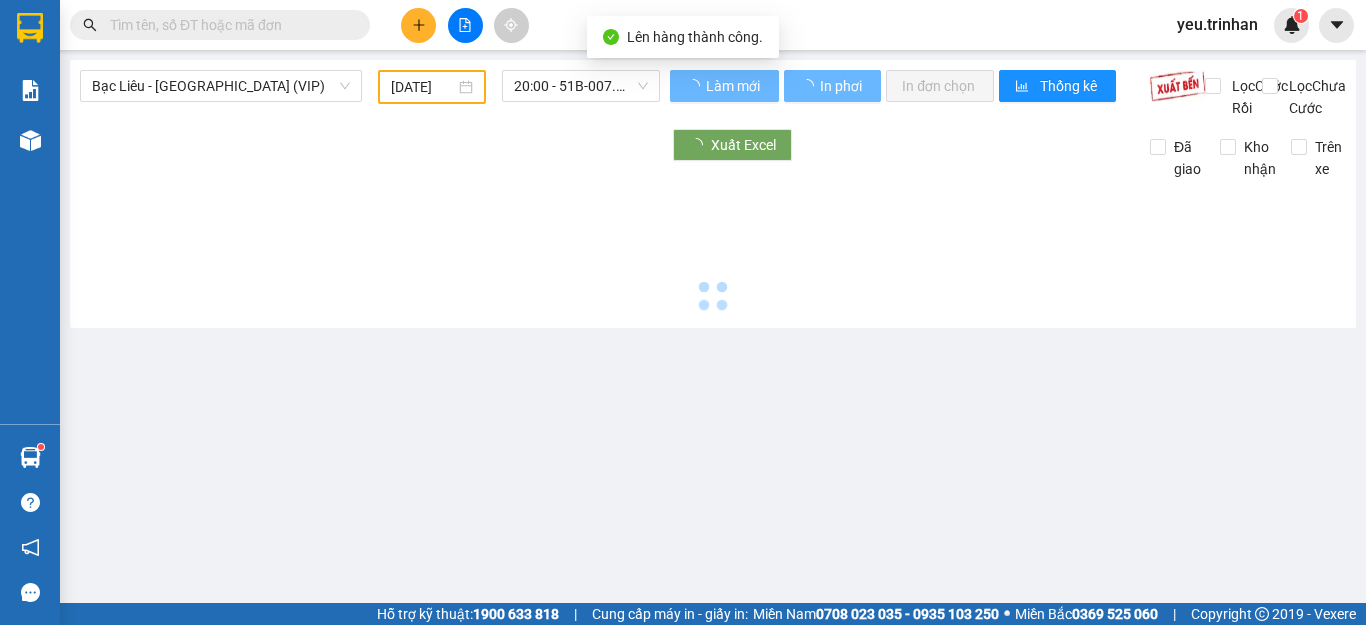 type on "[DATE]" 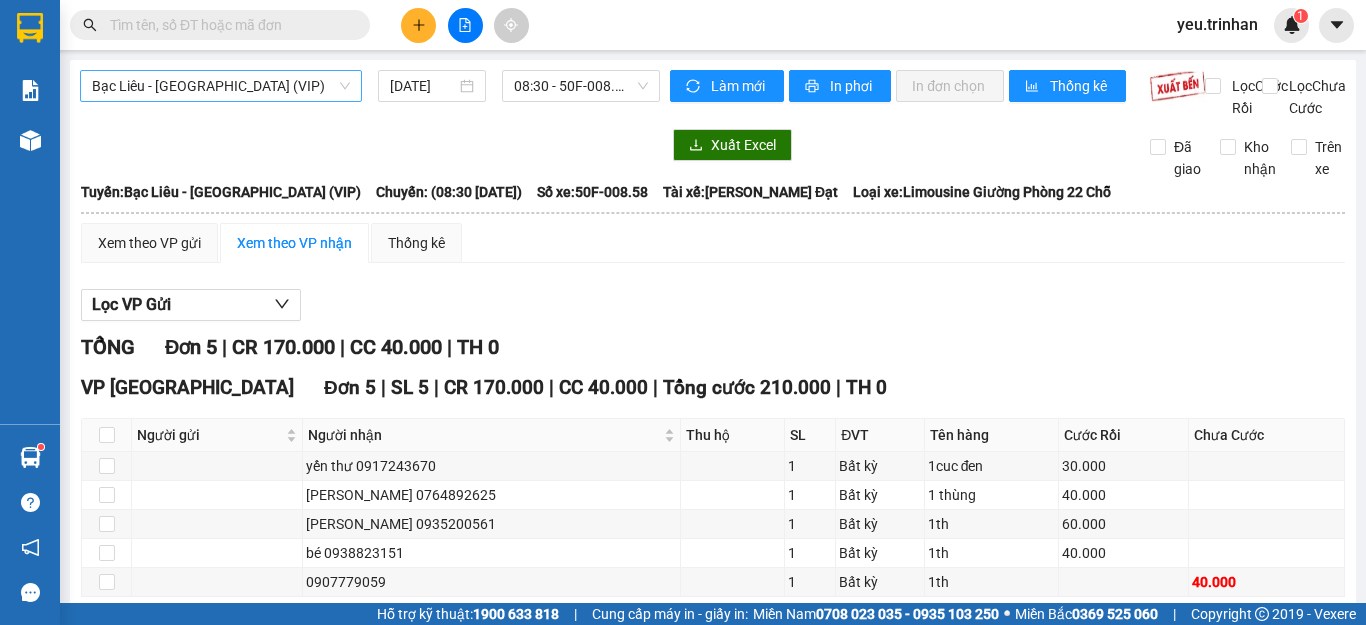 click on "Bạc Liêu - [GEOGRAPHIC_DATA] (VIP)" at bounding box center (221, 86) 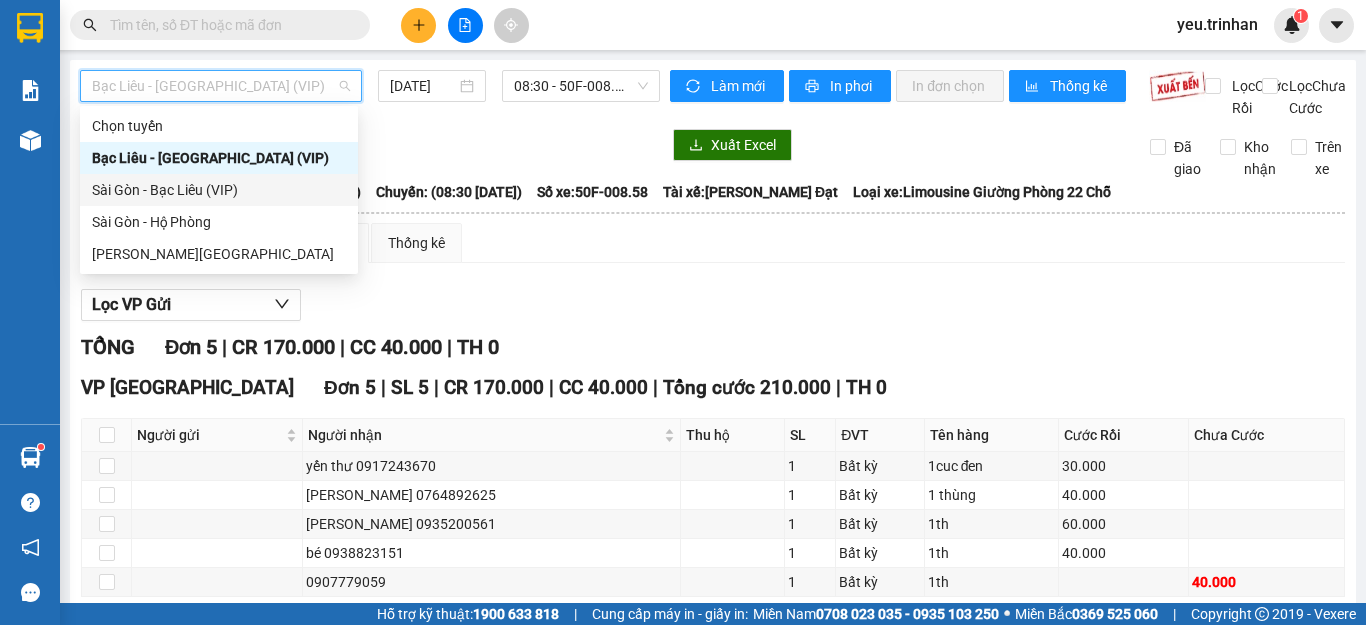 click on "Sài Gòn - Bạc Liêu (VIP)" at bounding box center (219, 190) 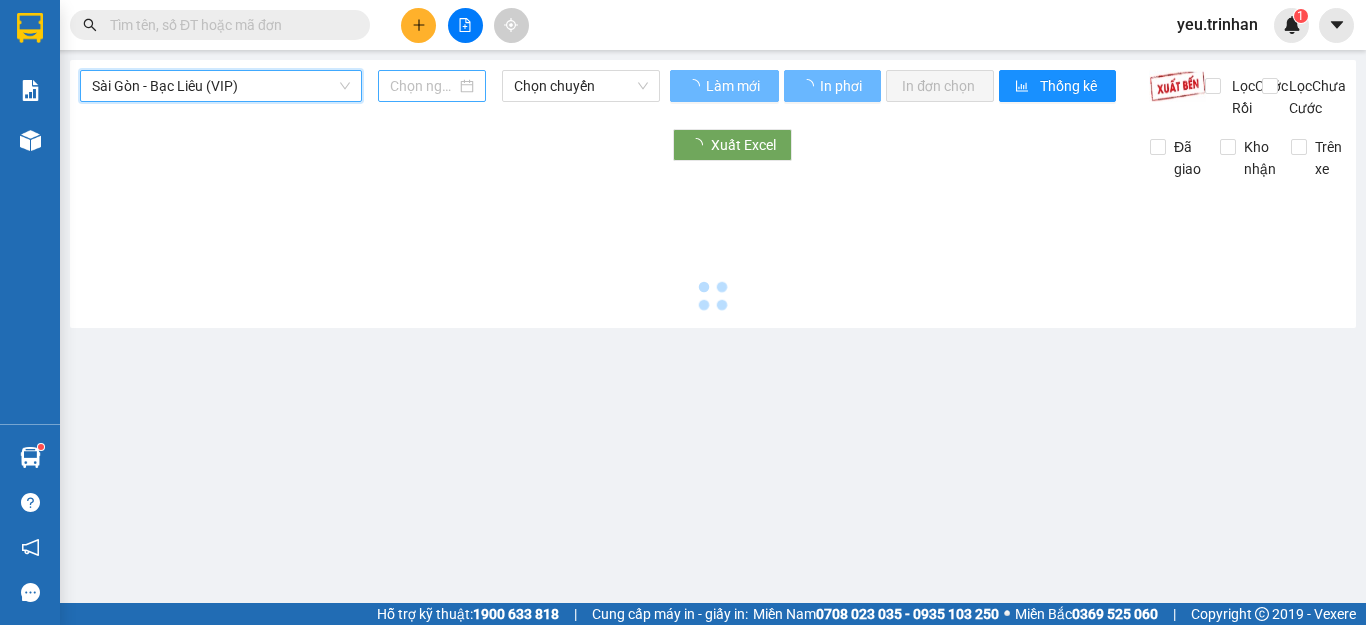 type on "[DATE]" 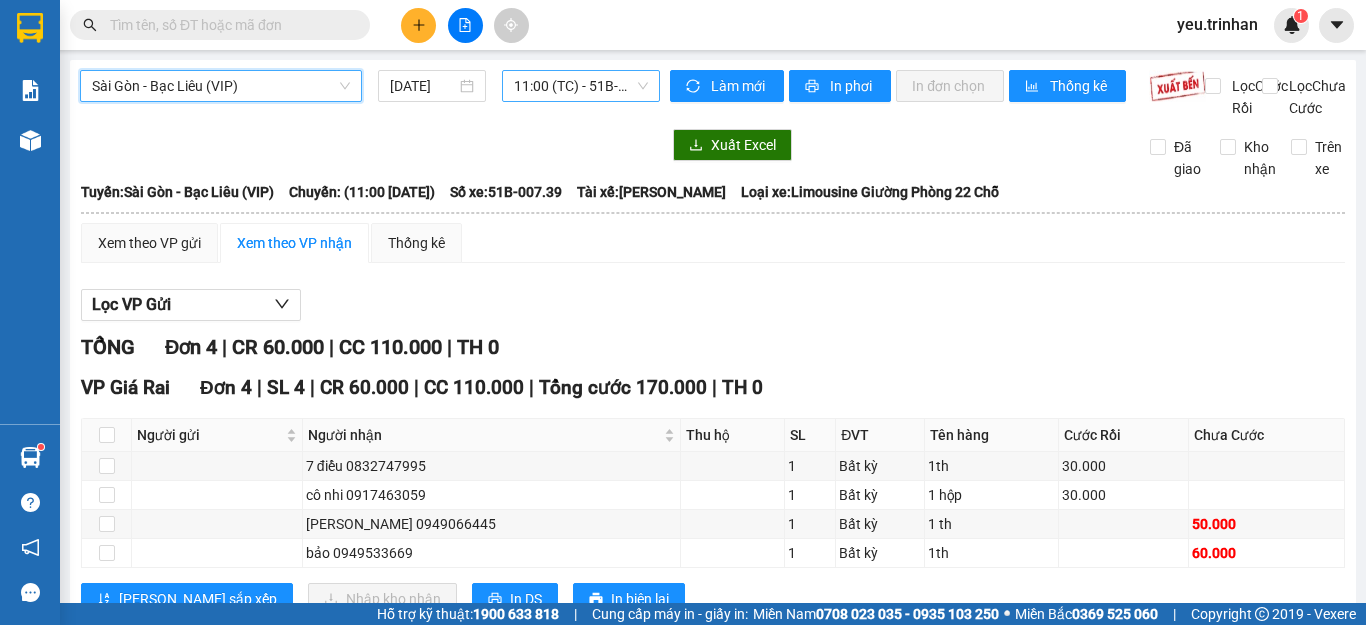 click on "11:00   (TC)   - 51B-007.39" at bounding box center (581, 86) 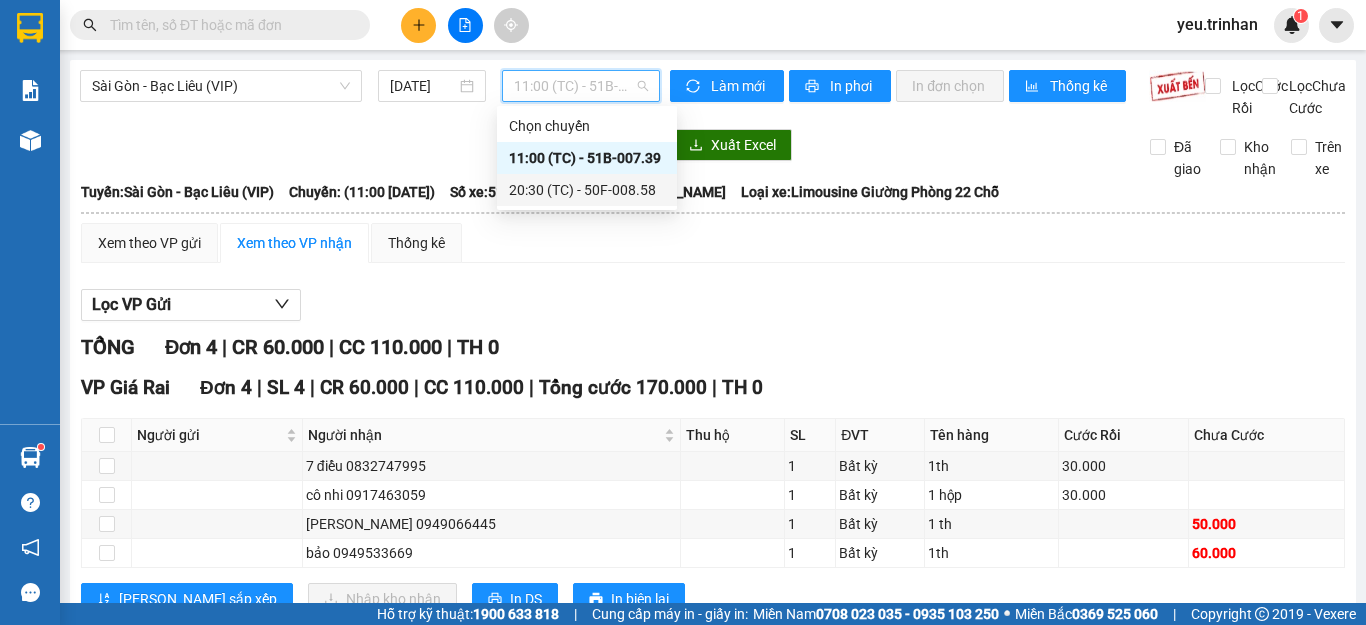 click on "20:30   (TC)   - 50F-008.58" at bounding box center (587, 190) 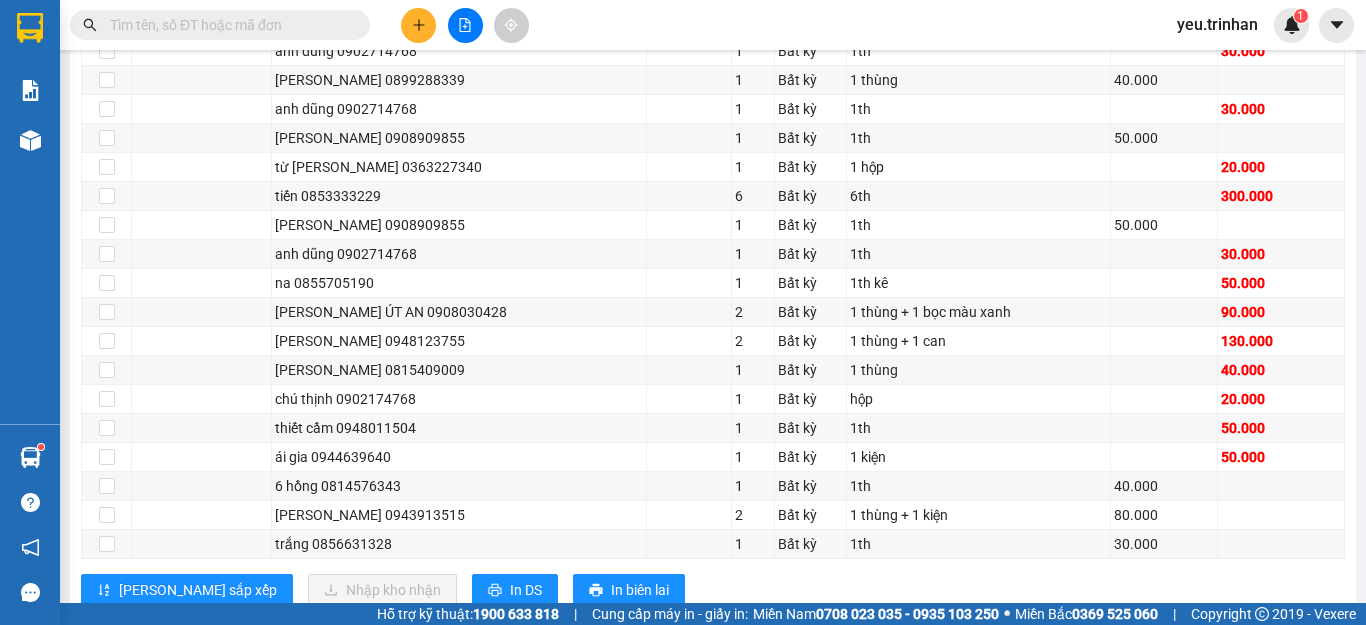 scroll, scrollTop: 1581, scrollLeft: 0, axis: vertical 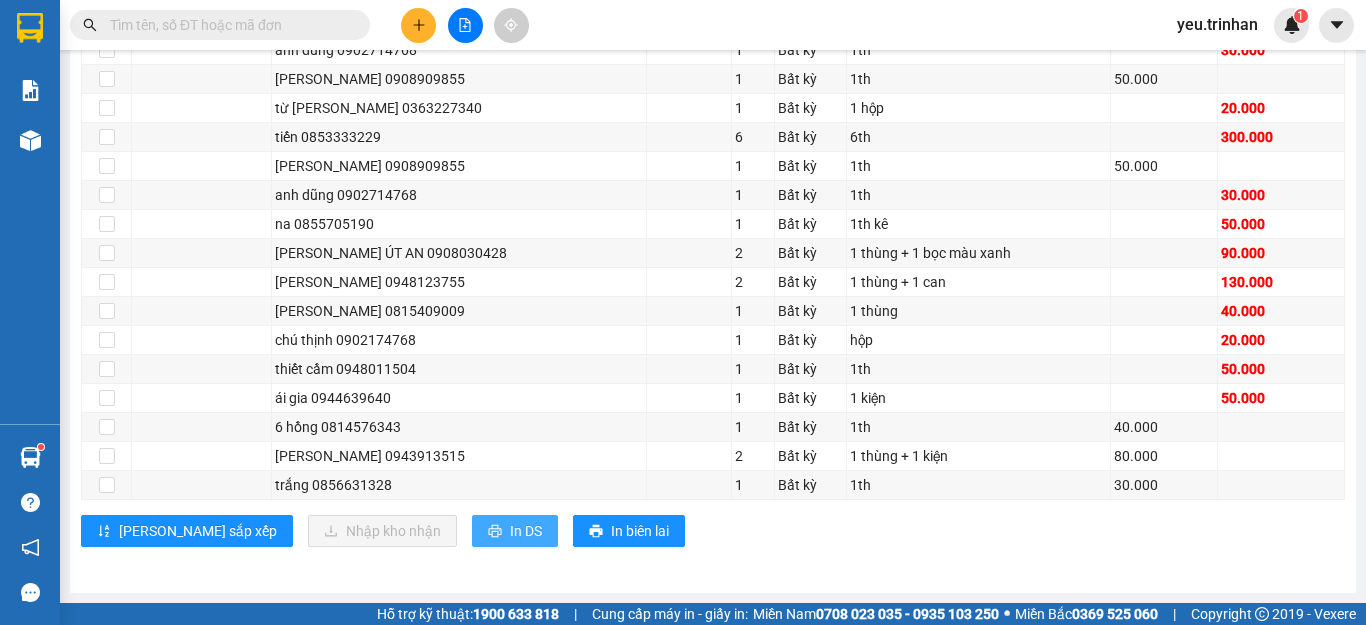 click on "In DS" at bounding box center [526, 531] 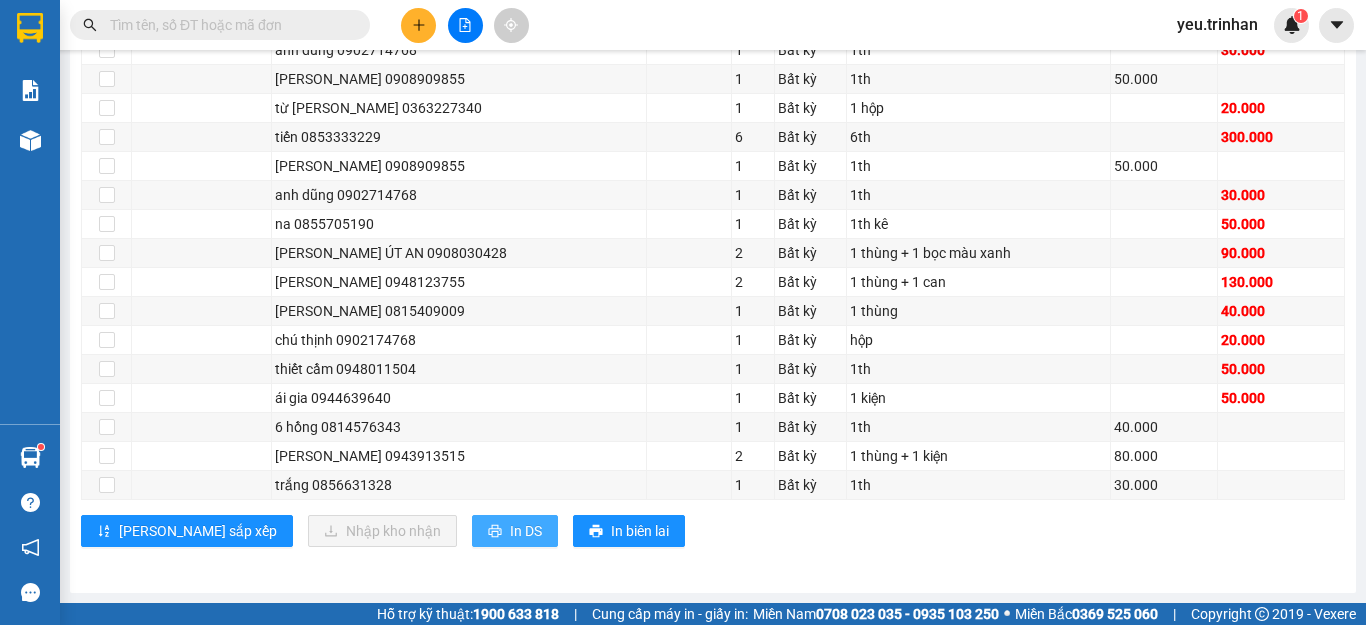 scroll, scrollTop: 0, scrollLeft: 0, axis: both 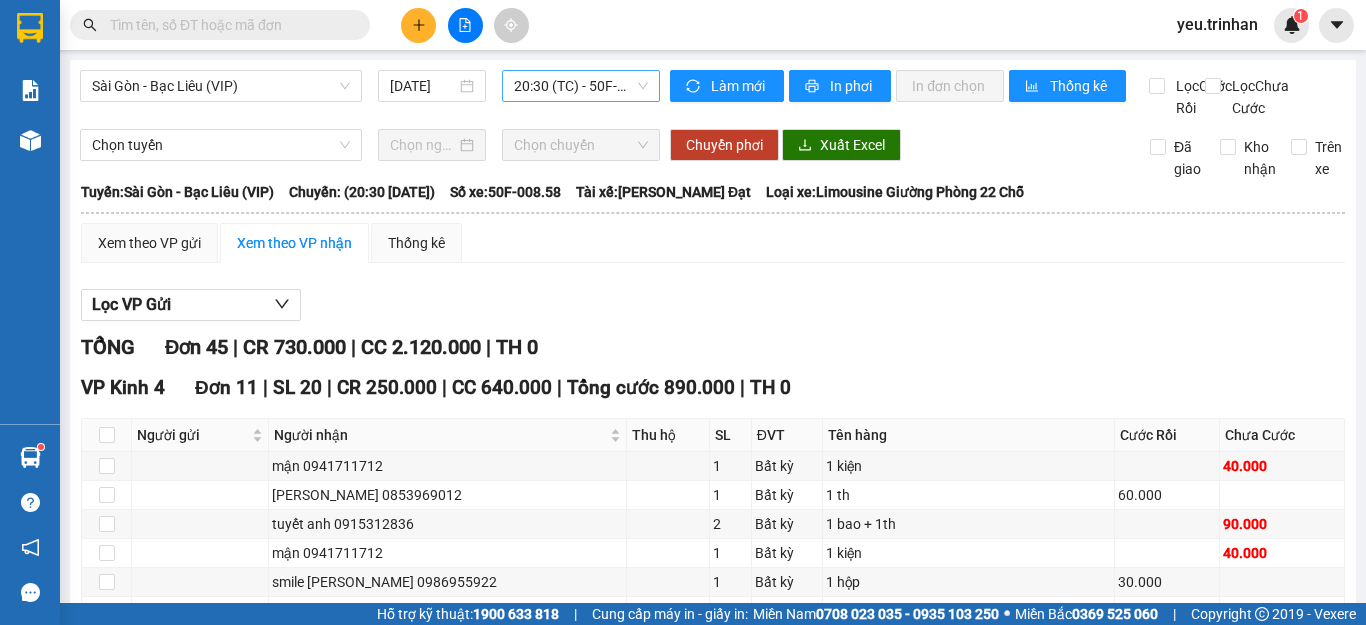 drag, startPoint x: 549, startPoint y: 88, endPoint x: 554, endPoint y: 100, distance: 13 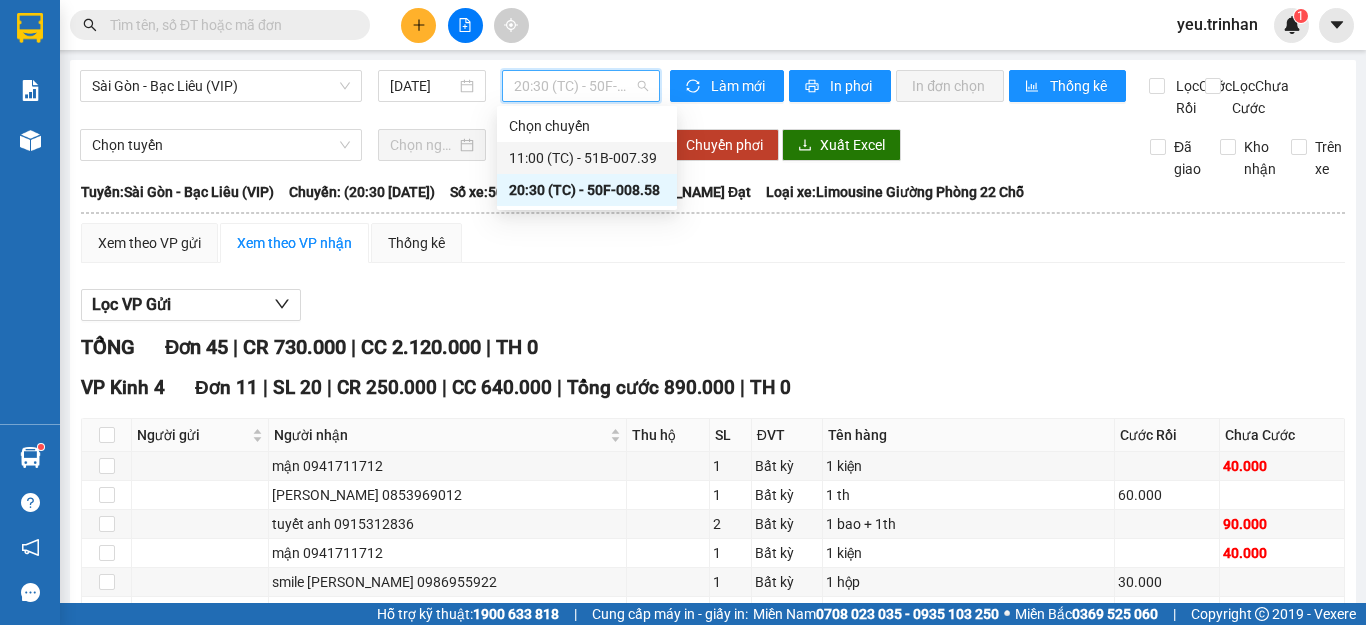 click on "11:00   (TC)   - 51B-007.39" at bounding box center [587, 158] 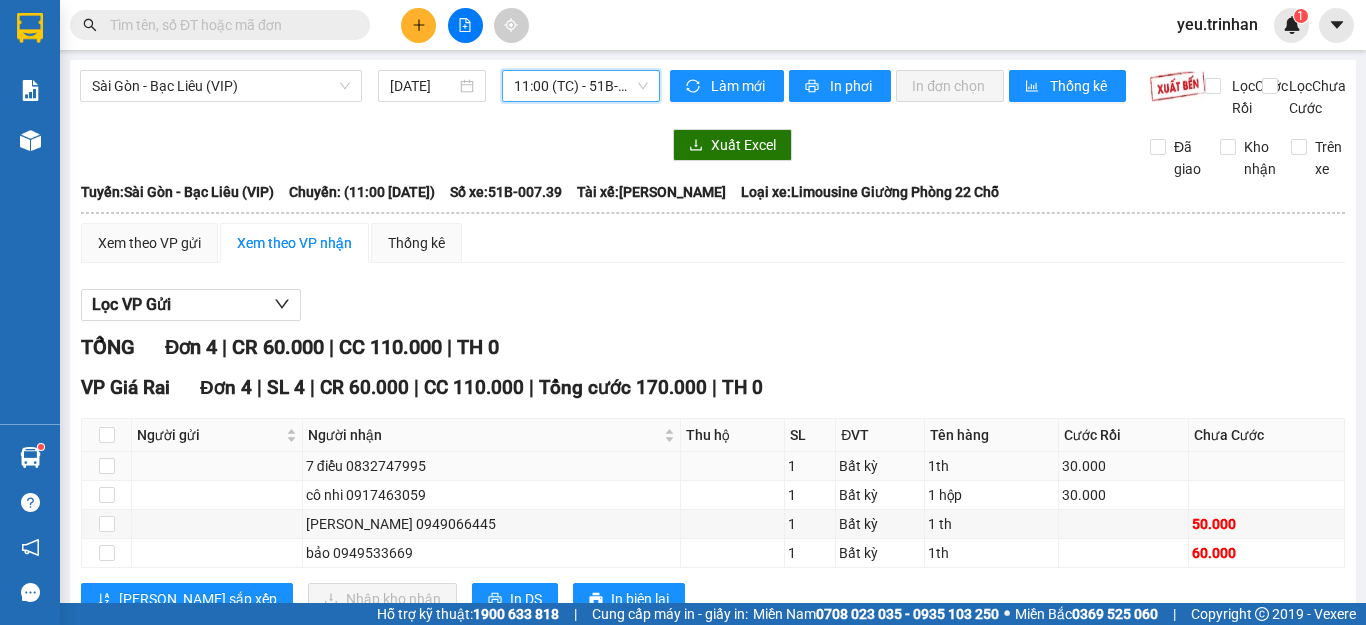 scroll, scrollTop: 90, scrollLeft: 0, axis: vertical 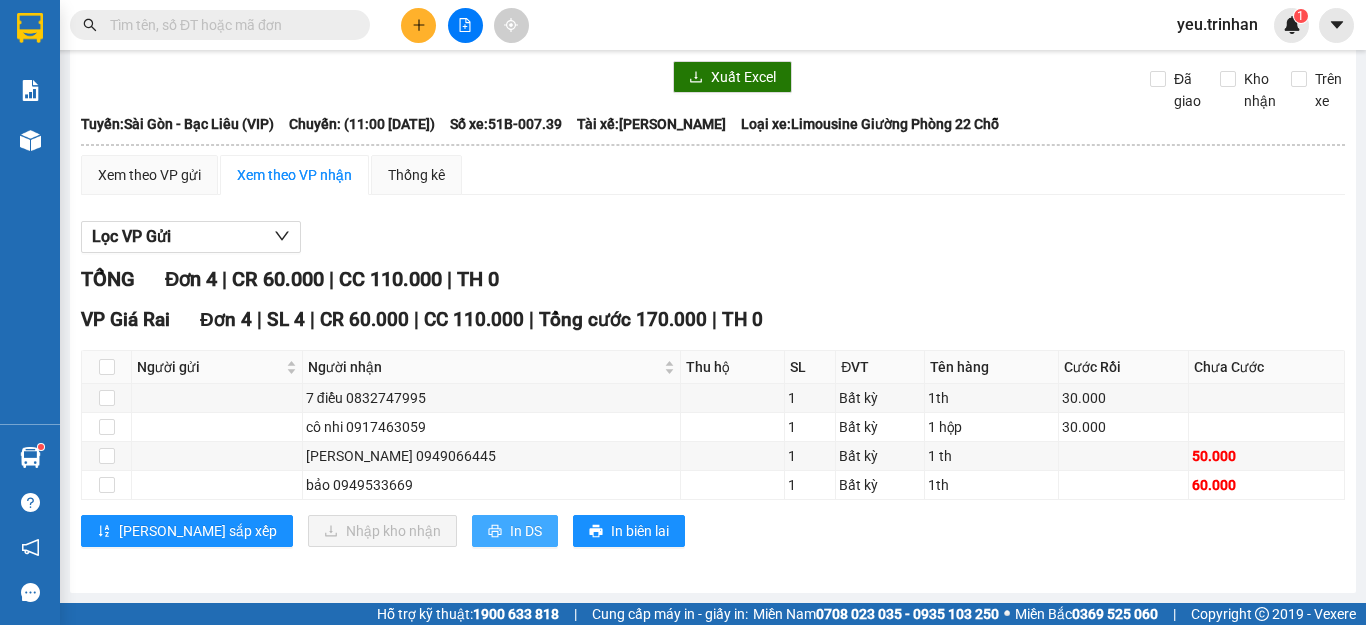 click on "In DS" at bounding box center (526, 531) 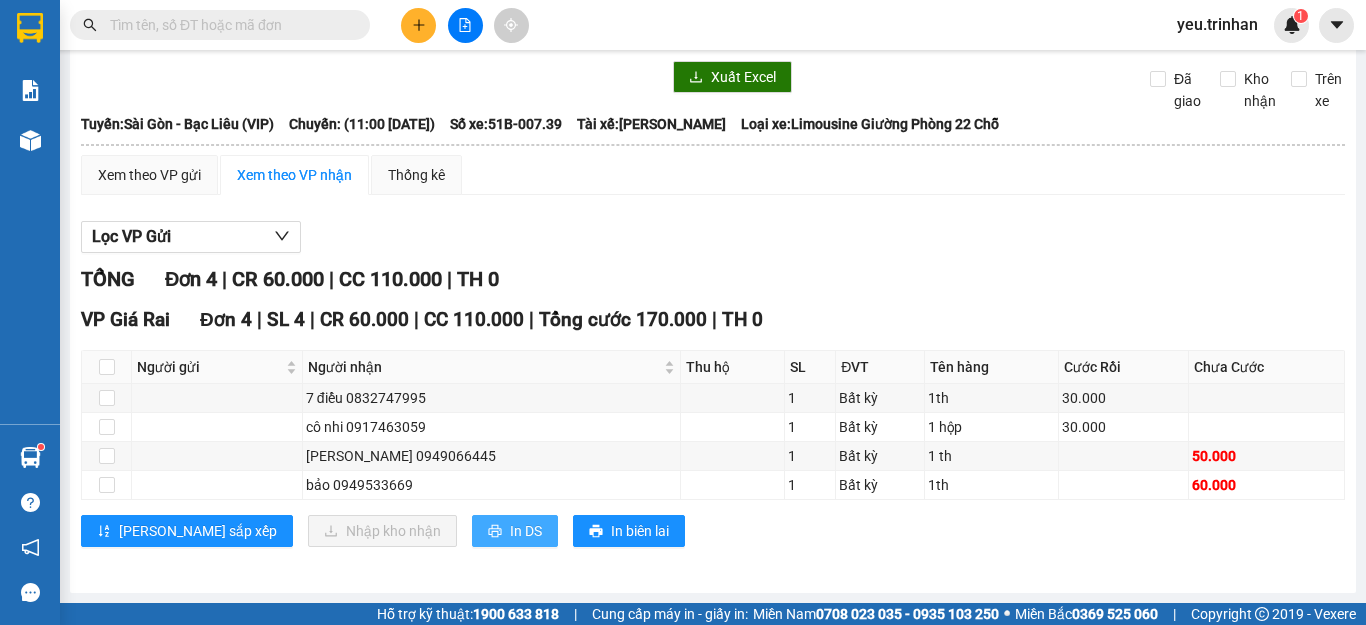 scroll, scrollTop: 0, scrollLeft: 0, axis: both 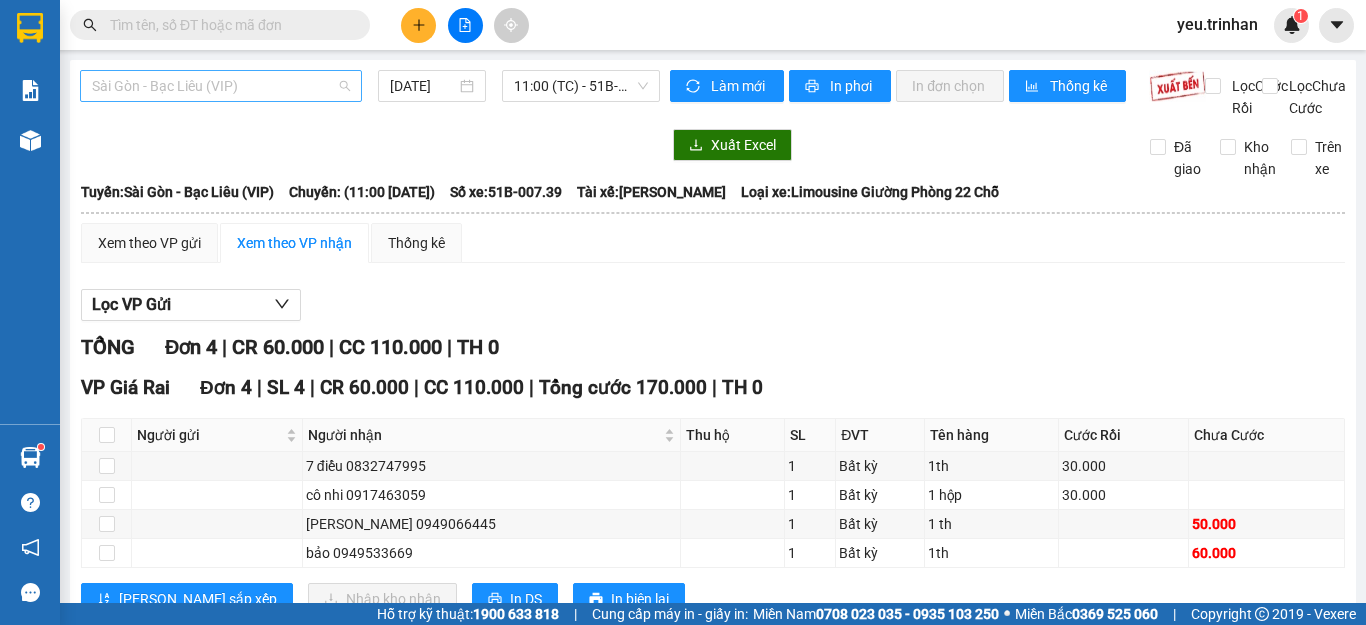 click on "Sài Gòn - Bạc Liêu (VIP)" at bounding box center (221, 86) 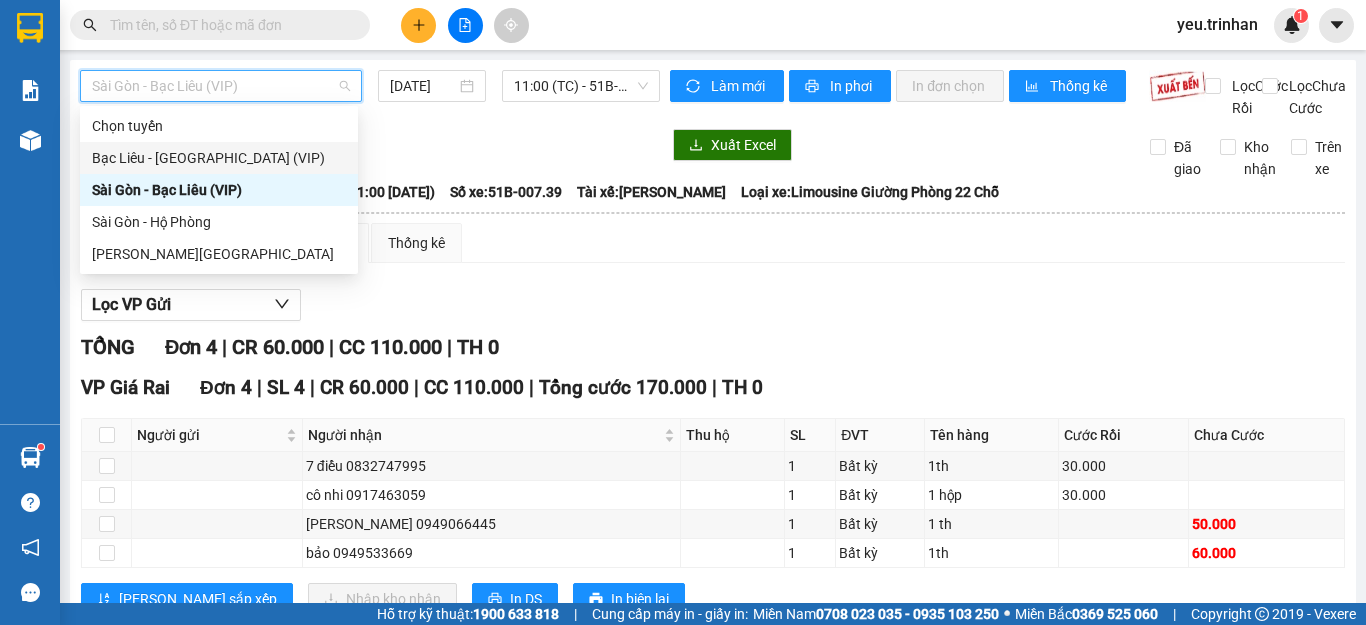 click on "Bạc Liêu - [GEOGRAPHIC_DATA] (VIP)" at bounding box center (219, 158) 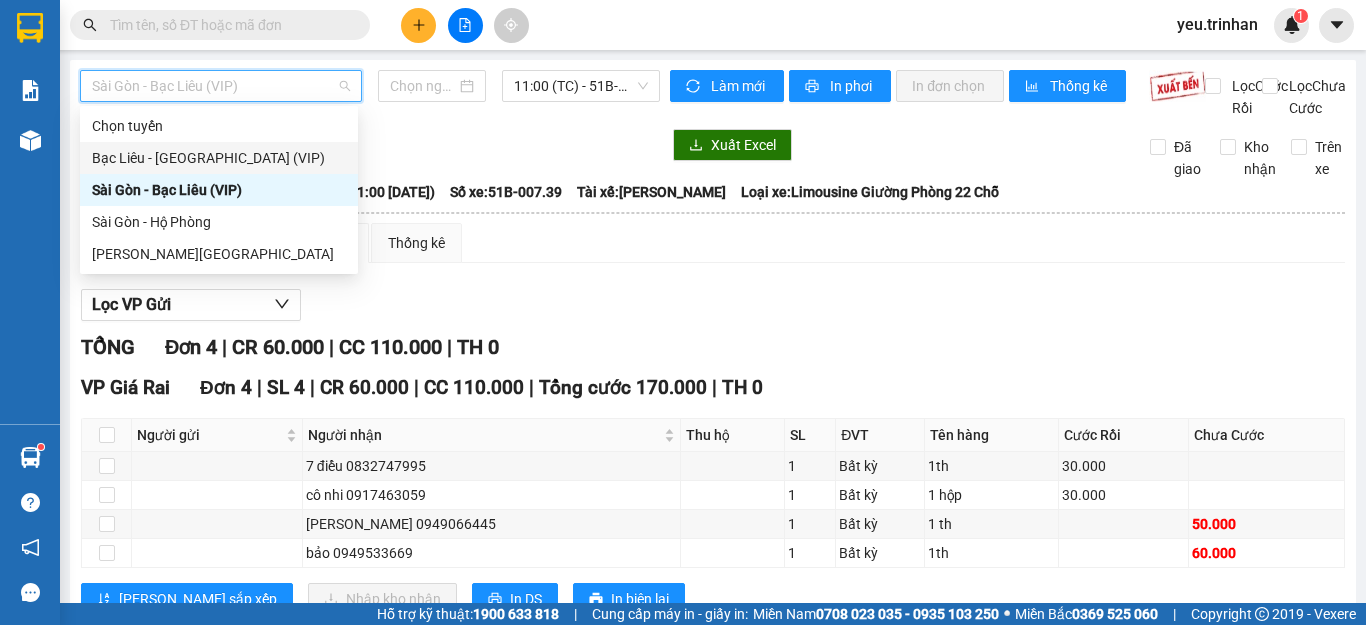 type on "[DATE]" 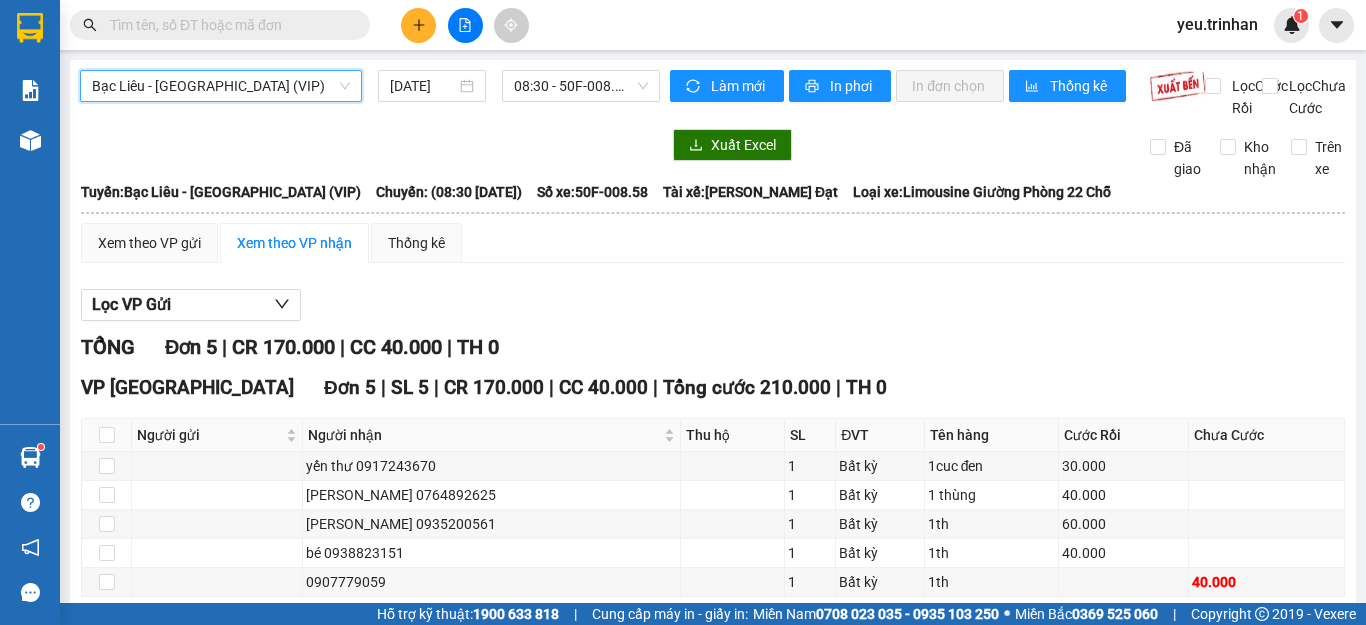 scroll, scrollTop: 119, scrollLeft: 0, axis: vertical 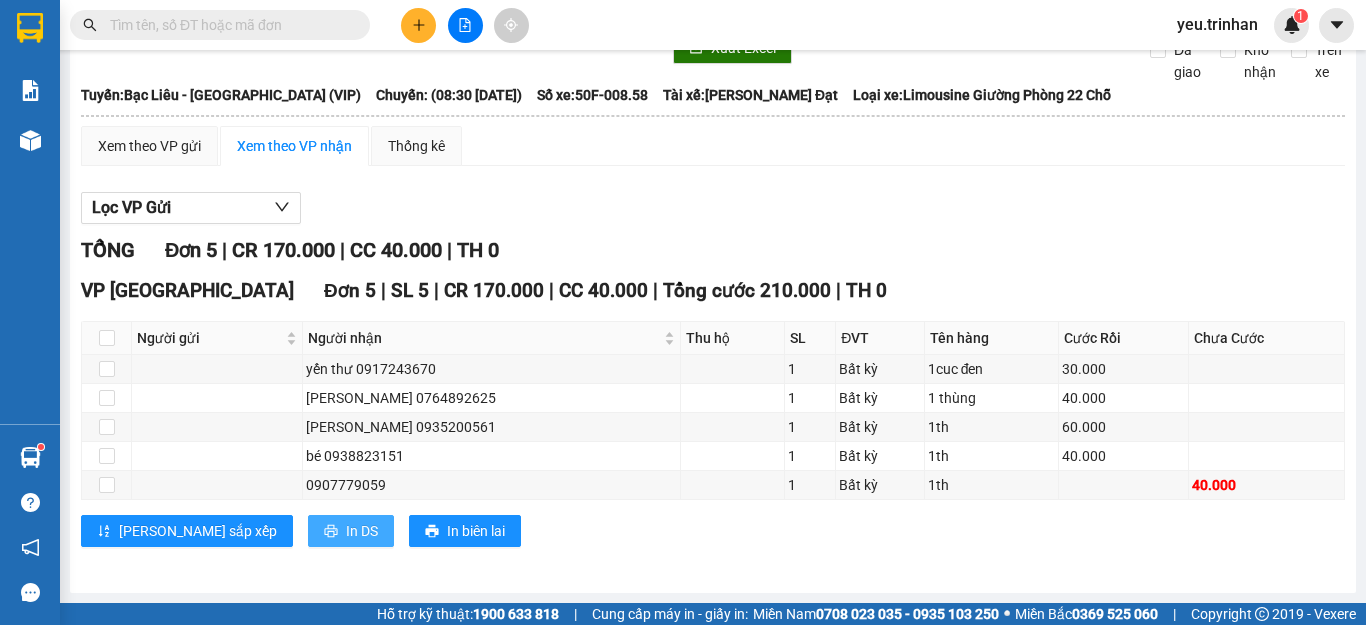click on "In DS" at bounding box center (362, 531) 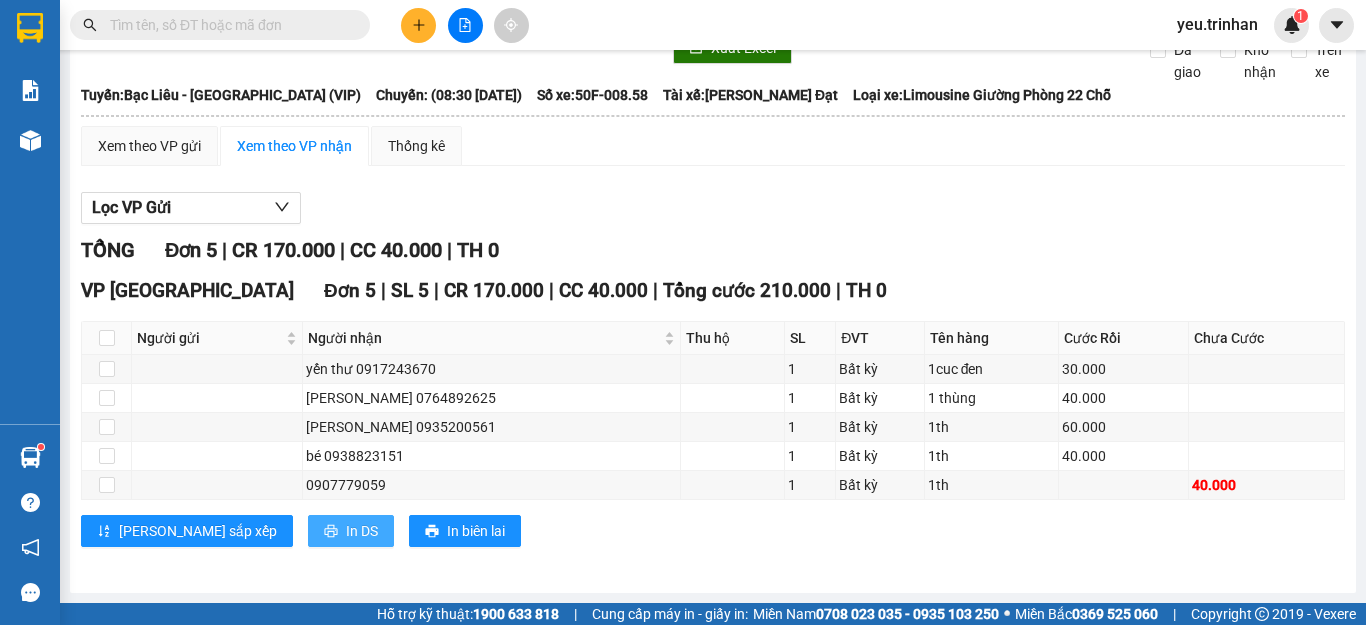 scroll, scrollTop: 0, scrollLeft: 0, axis: both 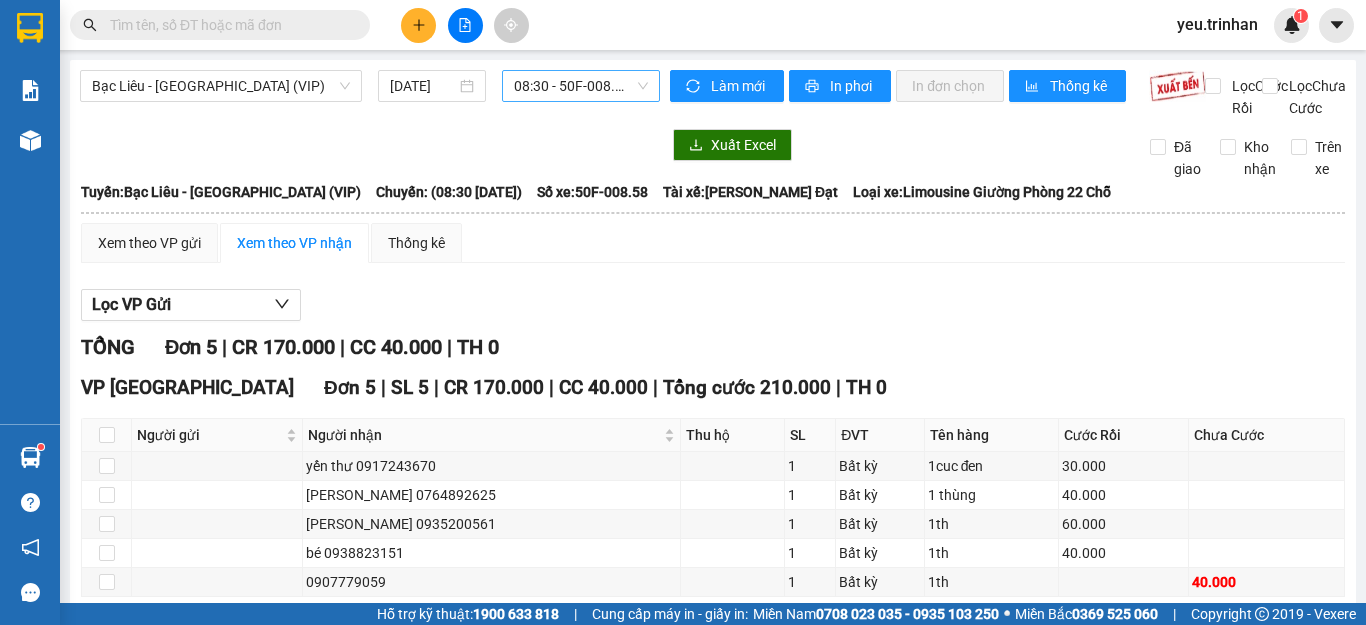click on "08:30     - 50F-008.58" at bounding box center [581, 86] 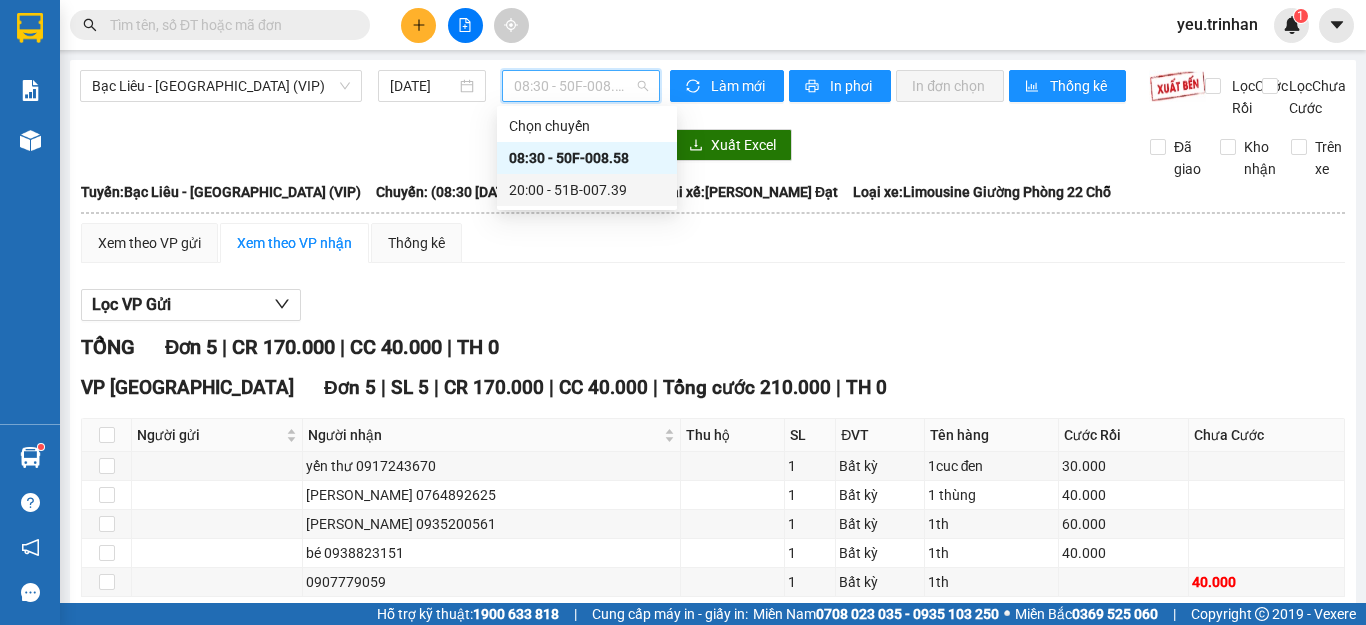 click on "20:00     - 51B-007.39" at bounding box center [587, 190] 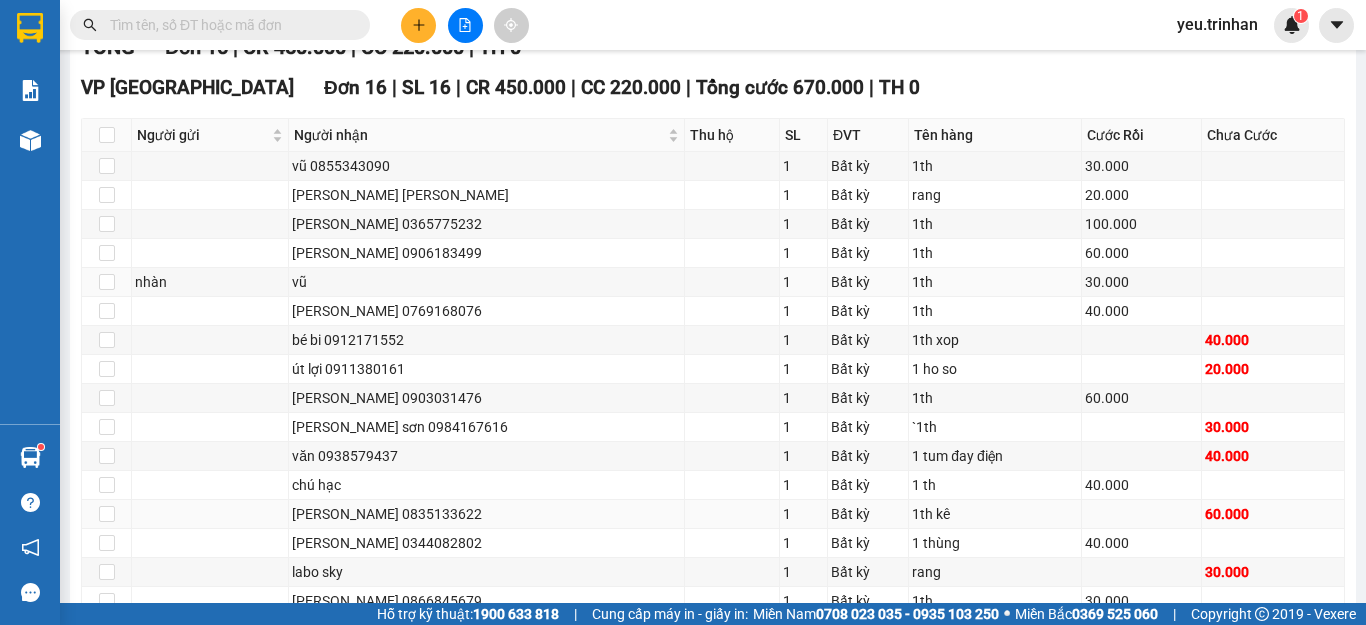 scroll, scrollTop: 438, scrollLeft: 0, axis: vertical 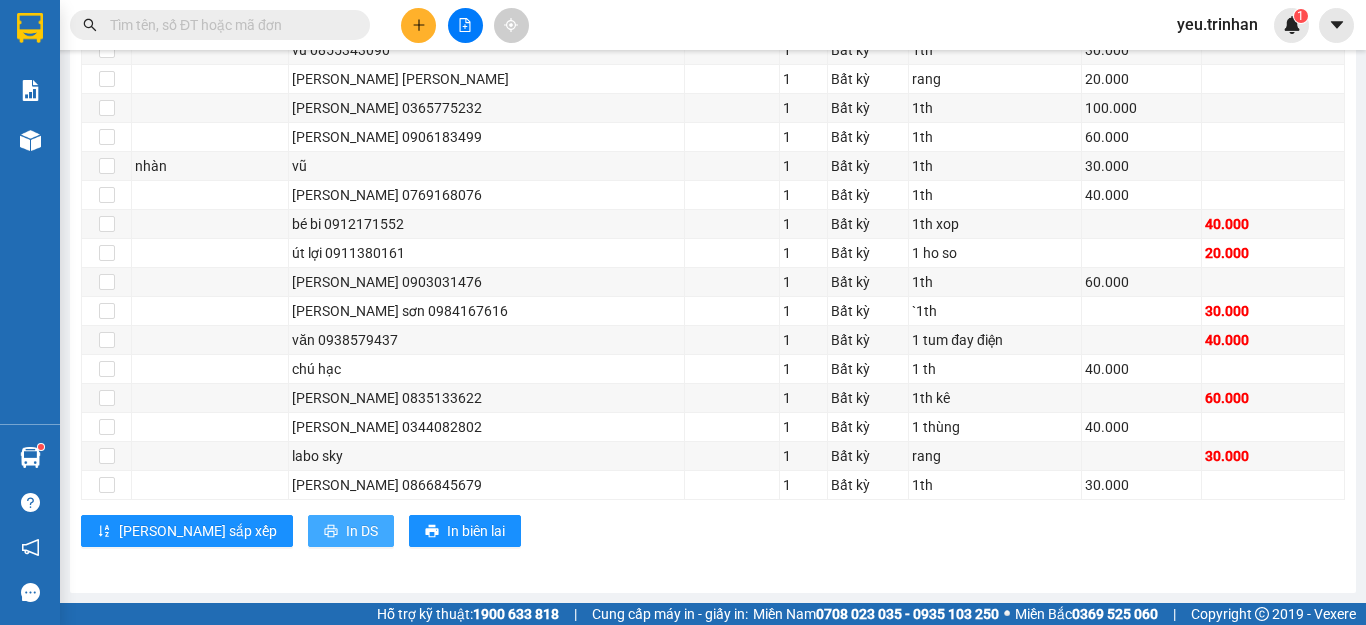 click on "In DS" at bounding box center (351, 531) 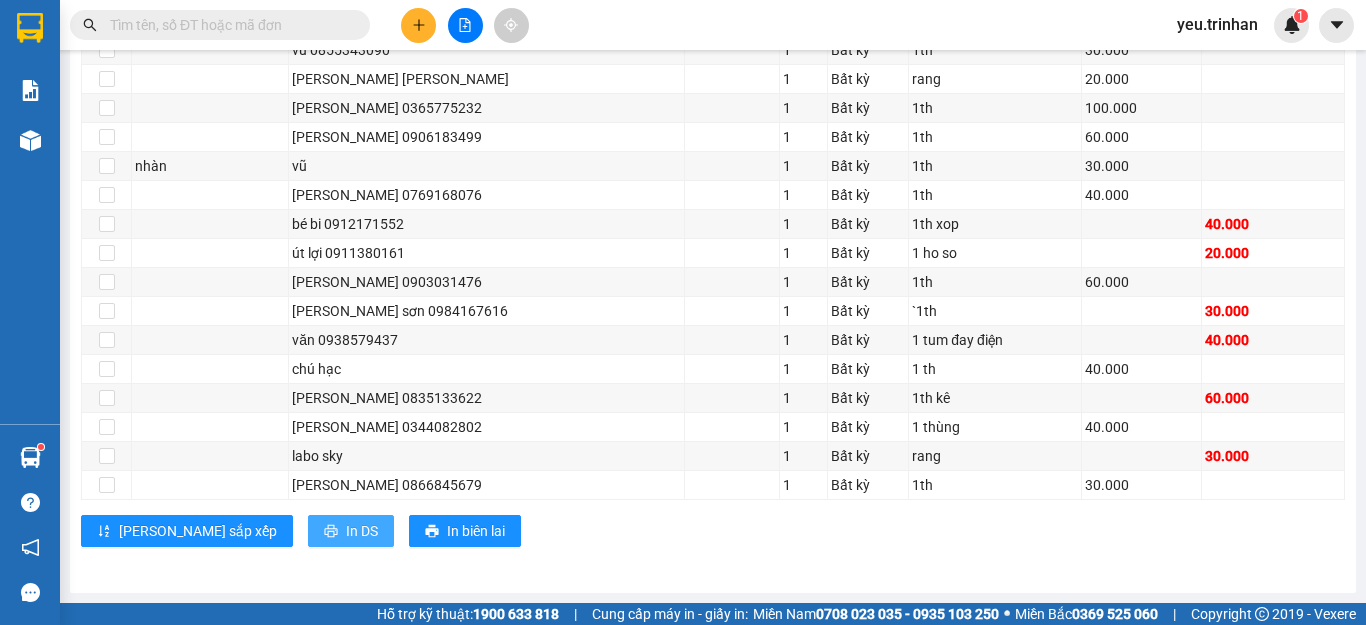 scroll, scrollTop: 0, scrollLeft: 0, axis: both 